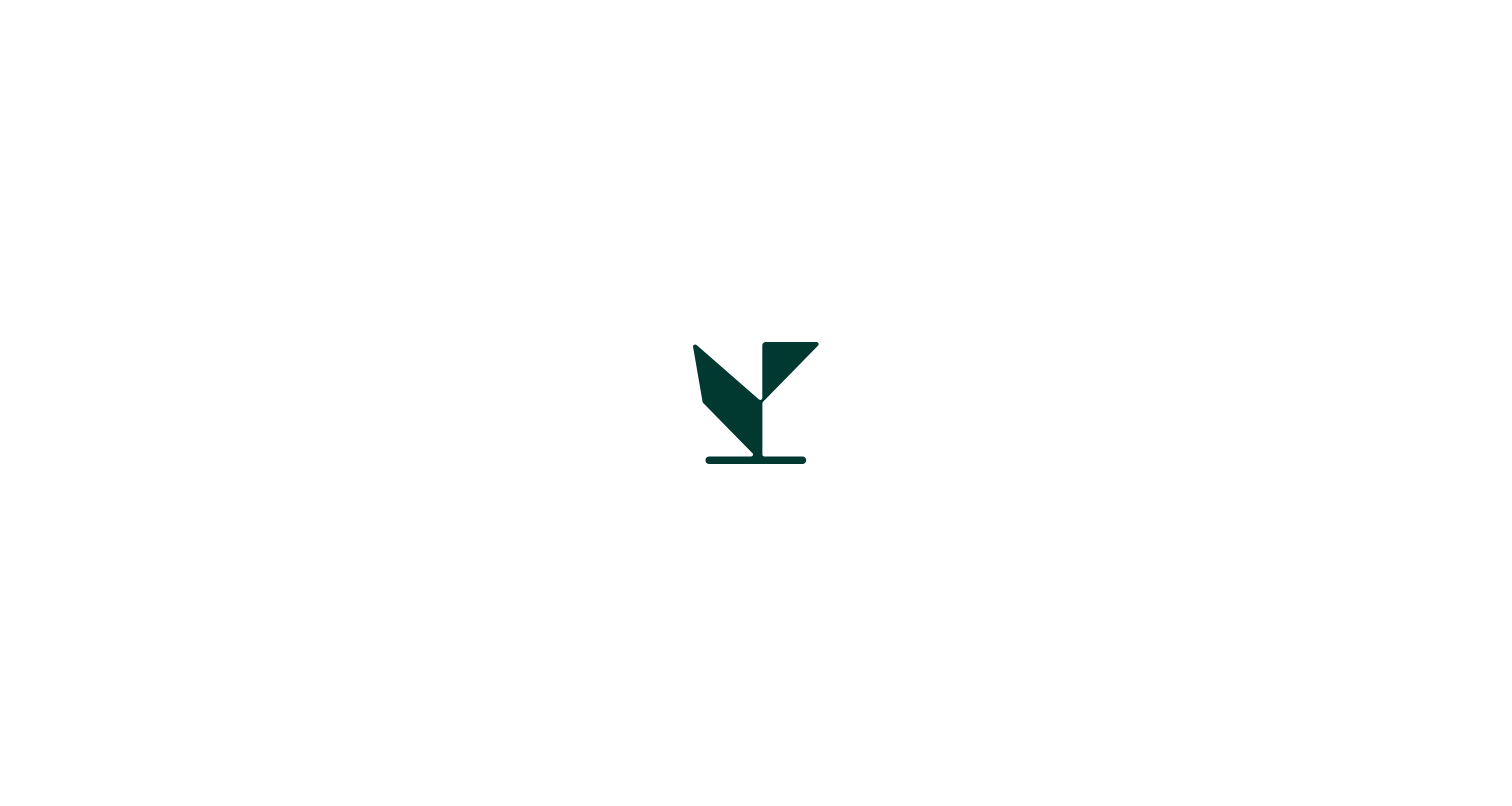 scroll, scrollTop: 0, scrollLeft: 0, axis: both 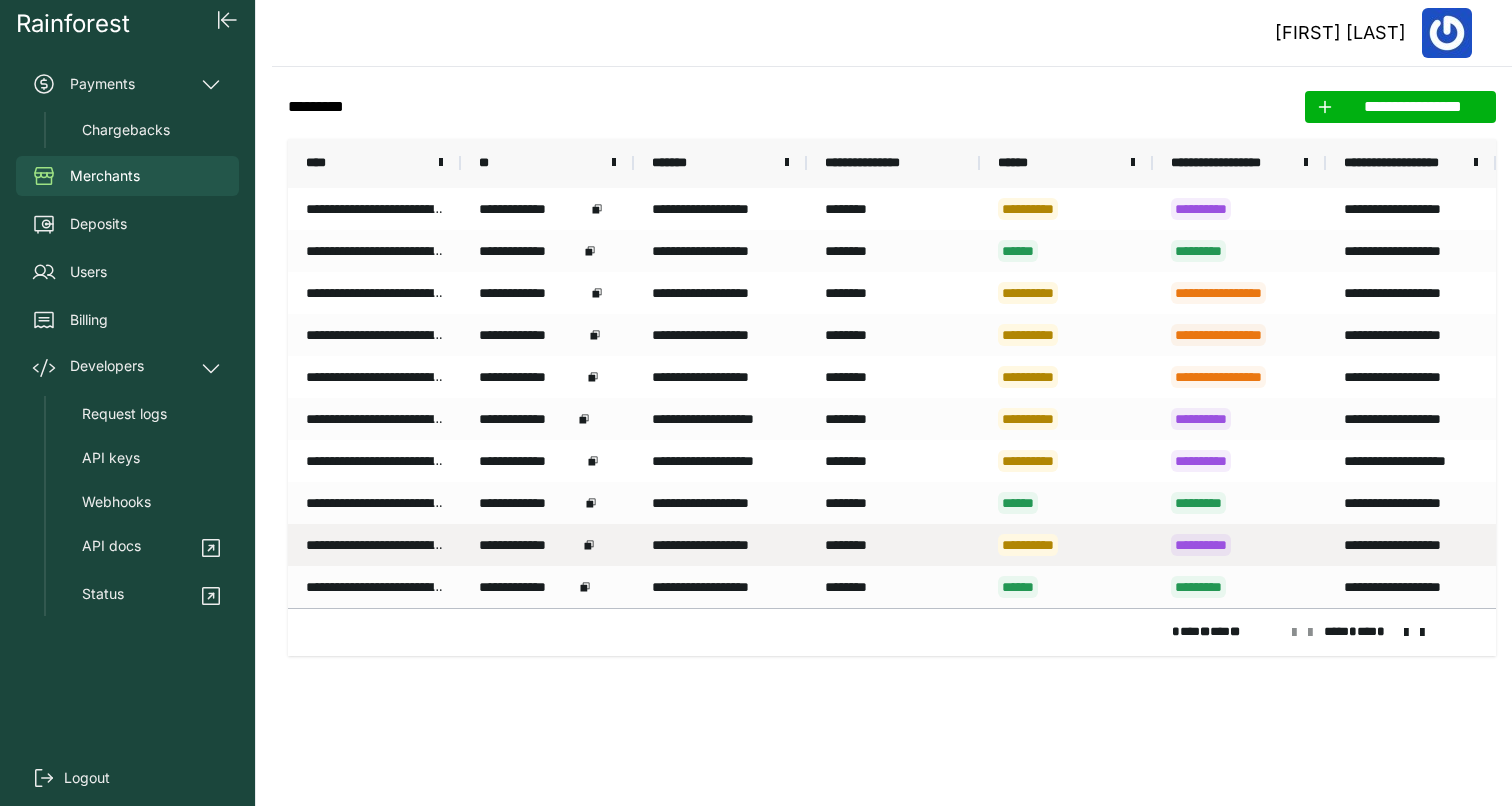 click on "**********" at bounding box center (1066, 545) 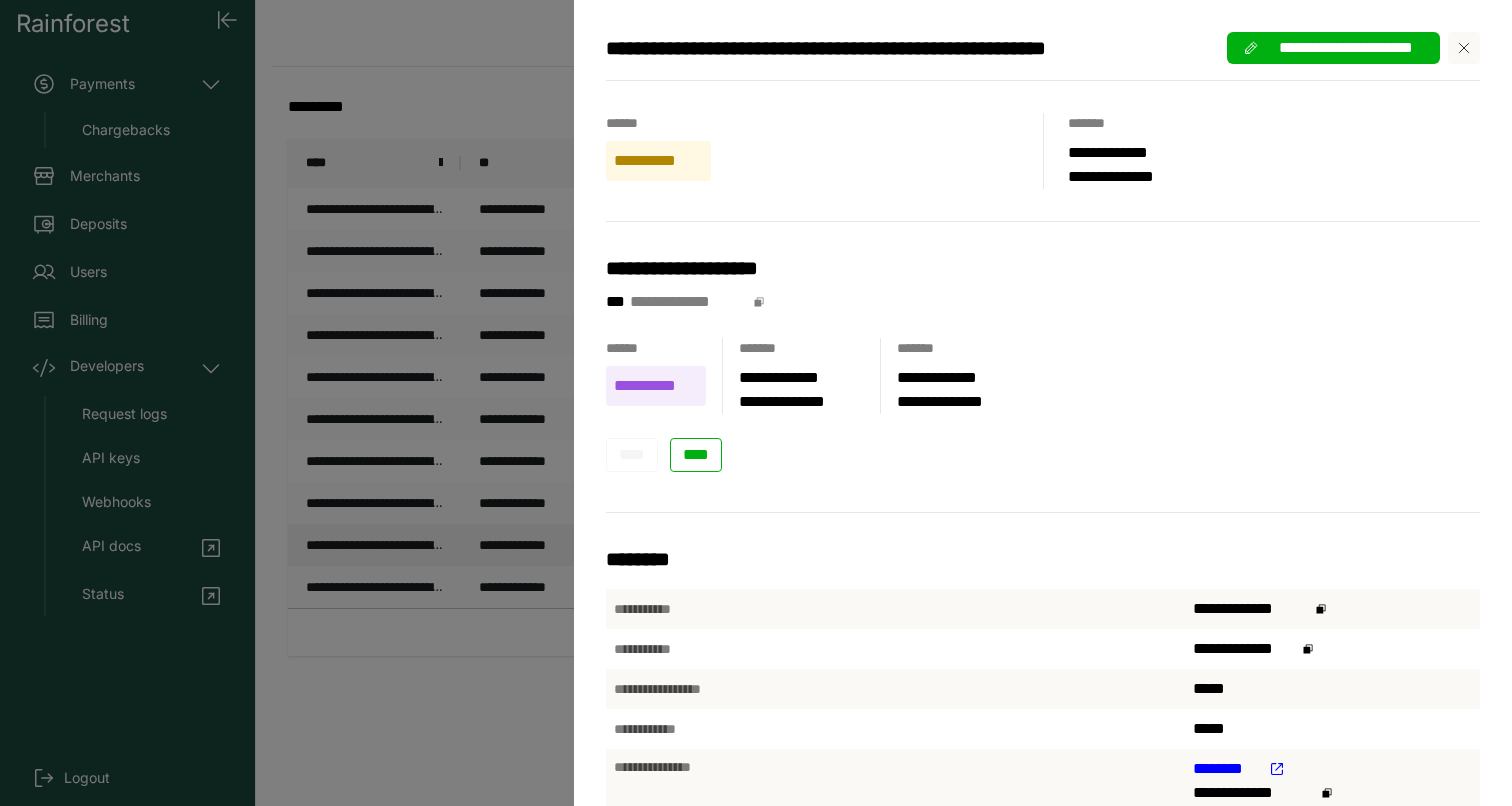 click on "[NAME] [NAME]" at bounding box center (756, 403) 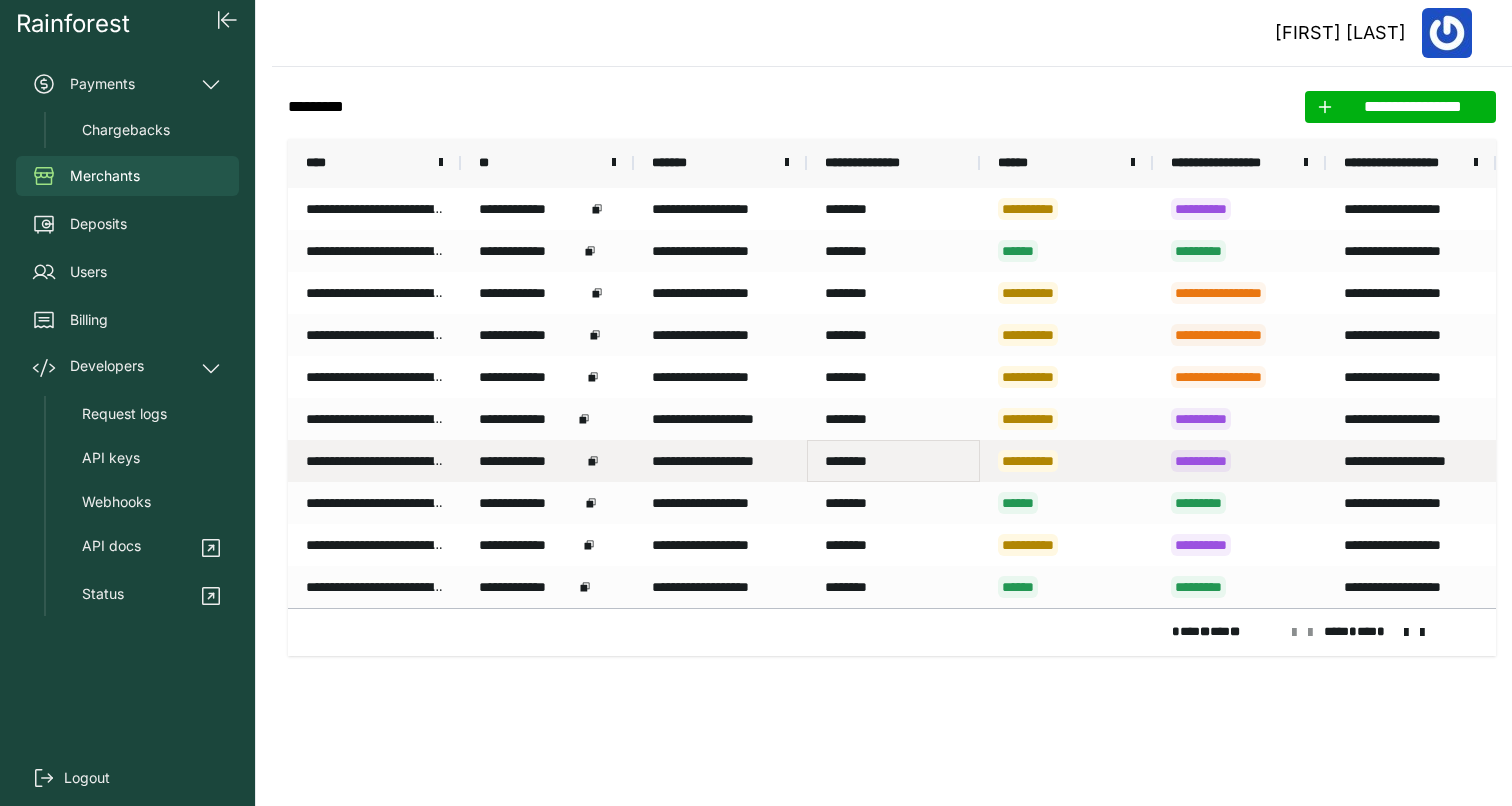 click on "********" at bounding box center [893, 461] 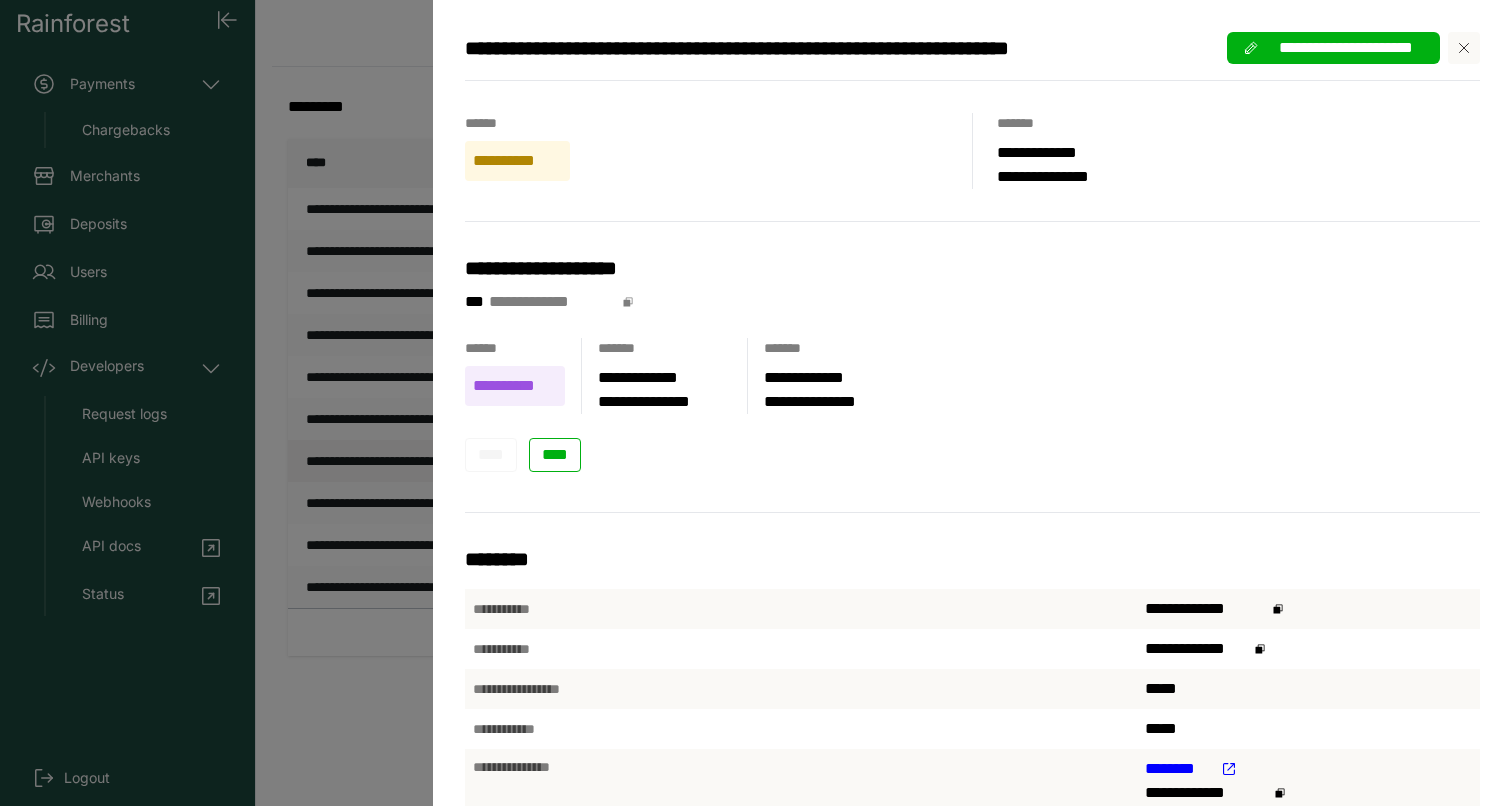 click on "[NAME] [NAME]" at bounding box center (756, 403) 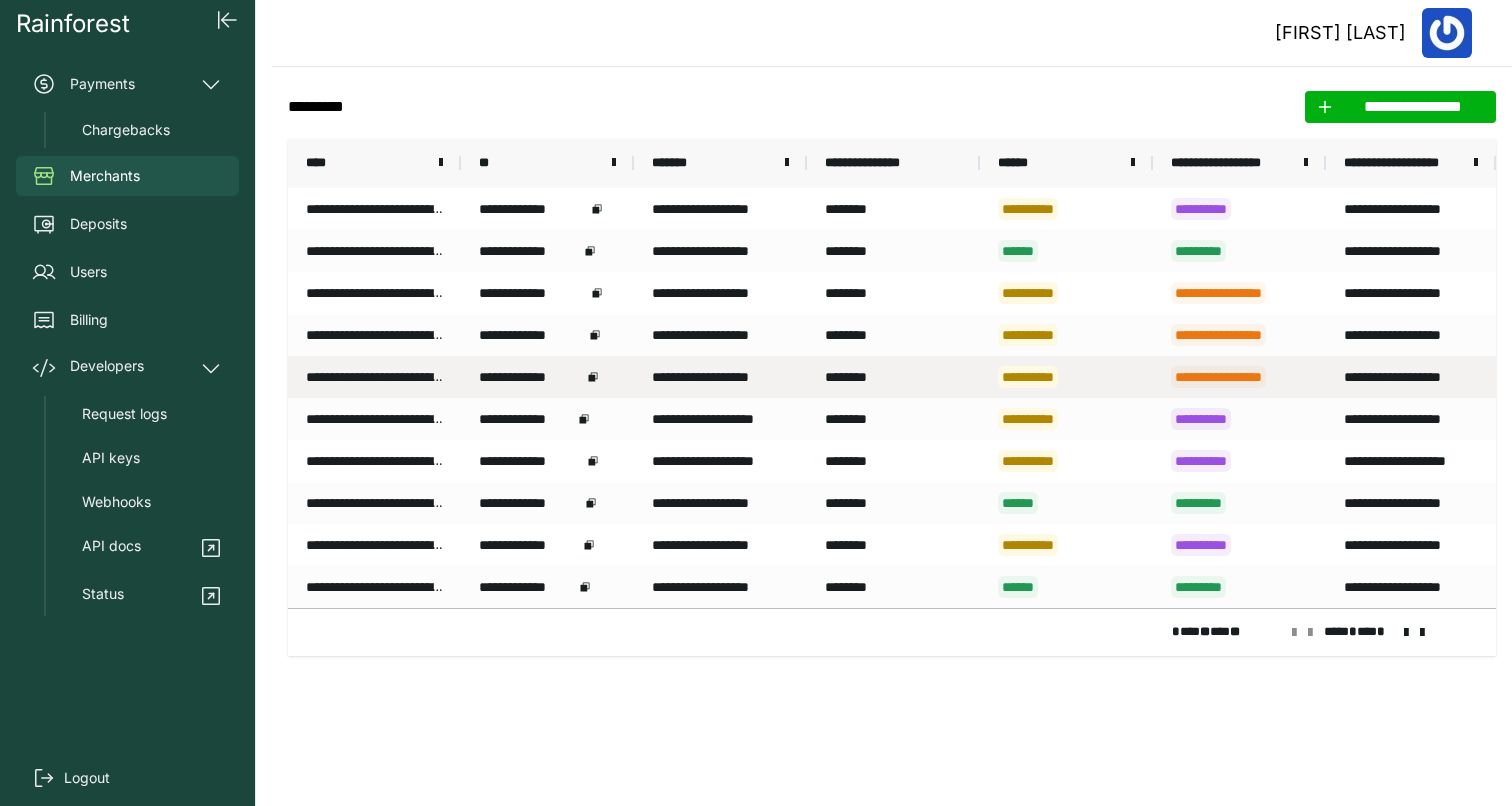 click on "**********" at bounding box center (1066, 377) 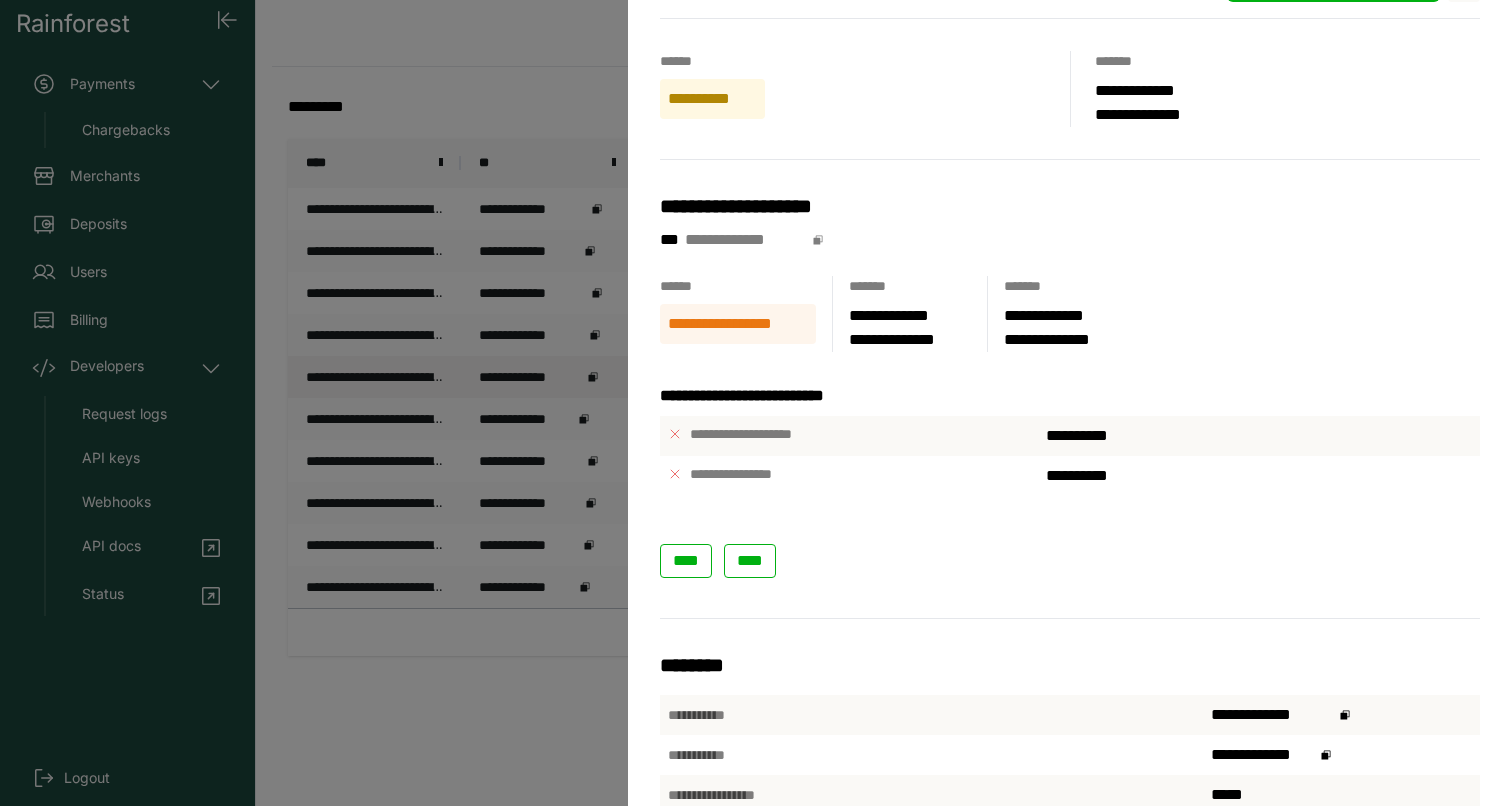 scroll, scrollTop: 0, scrollLeft: 0, axis: both 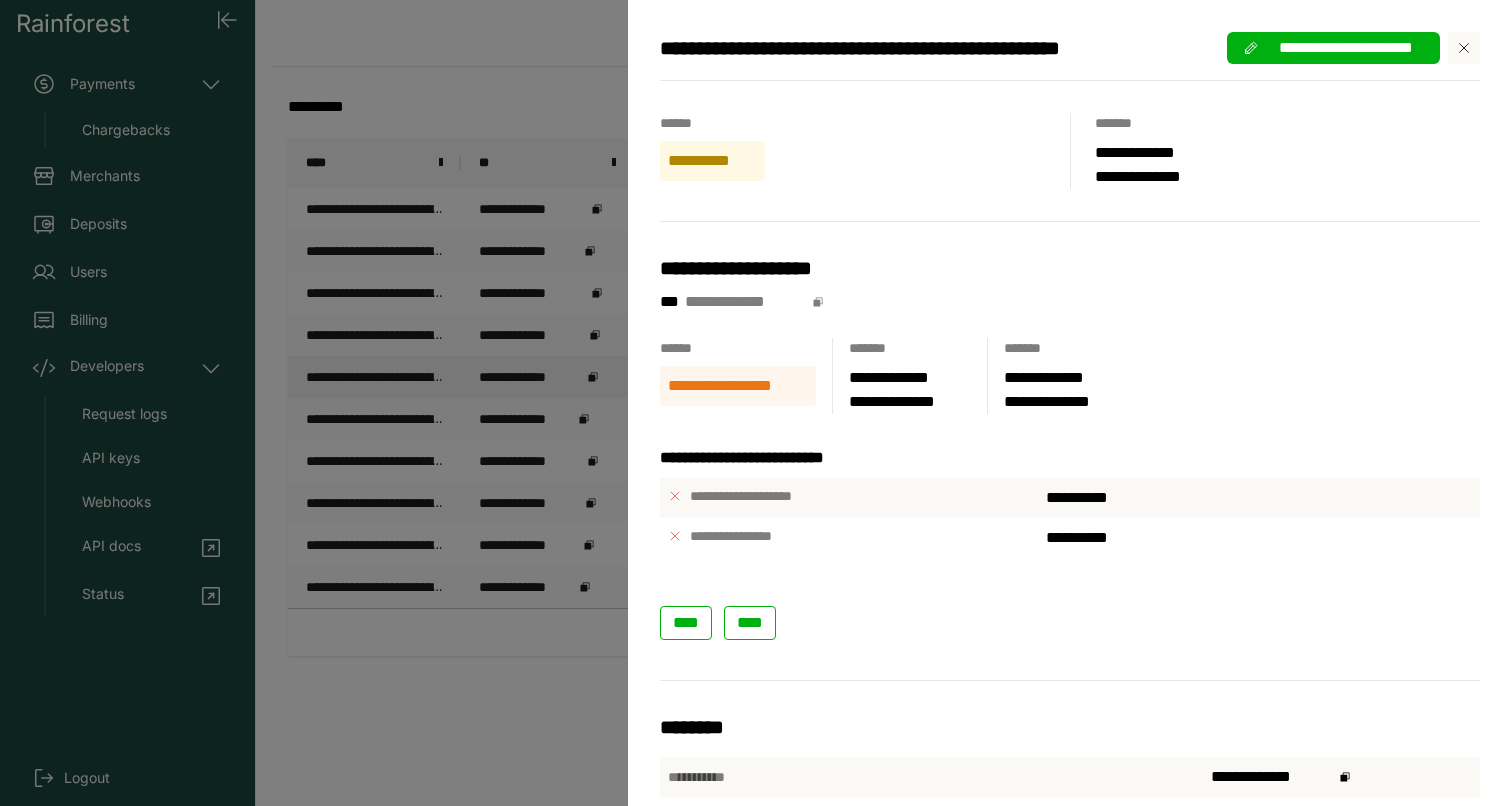 click on "[NAME] [NAME]" at bounding box center (756, 403) 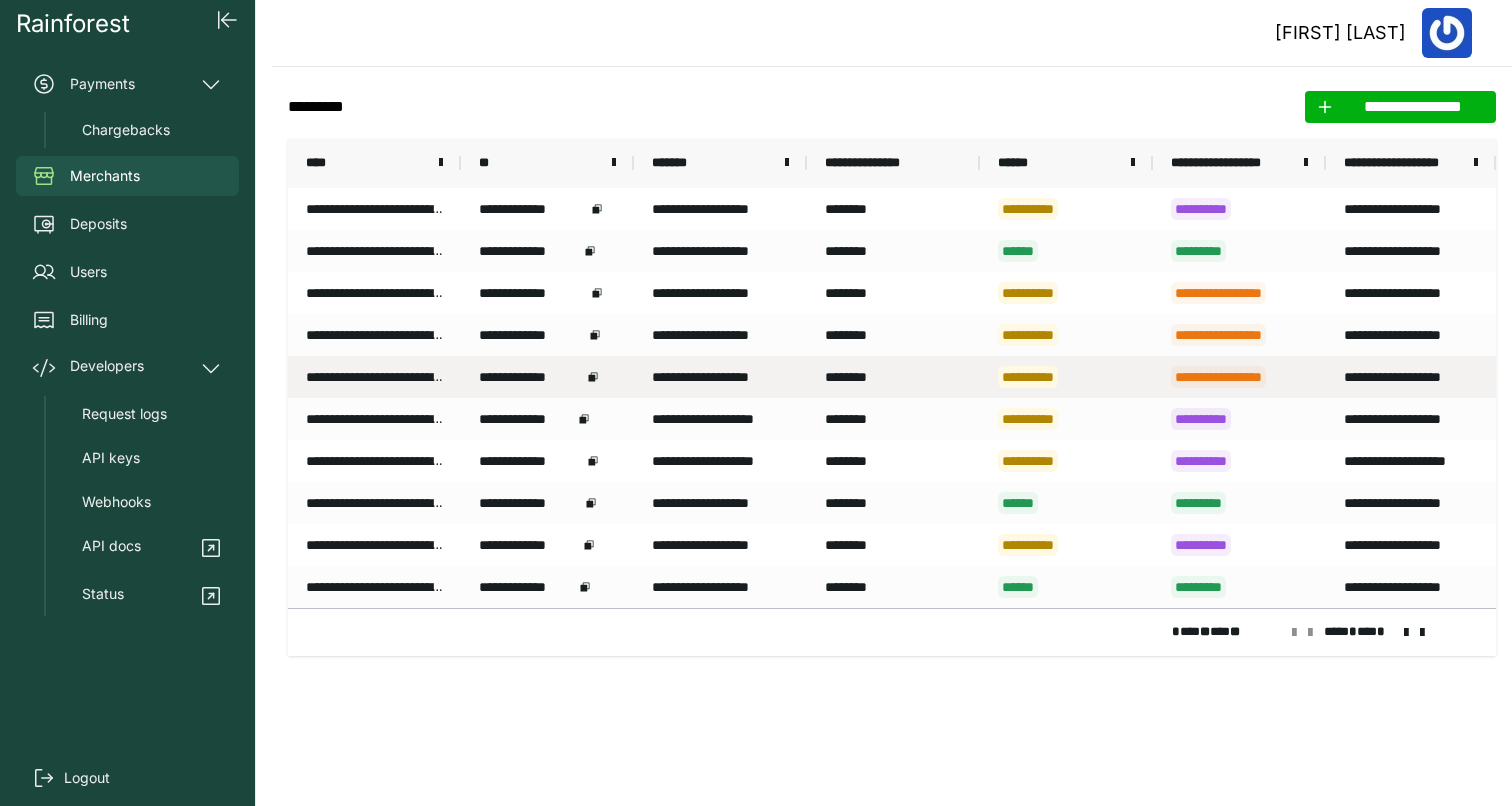 click on "**********" at bounding box center (530, 377) 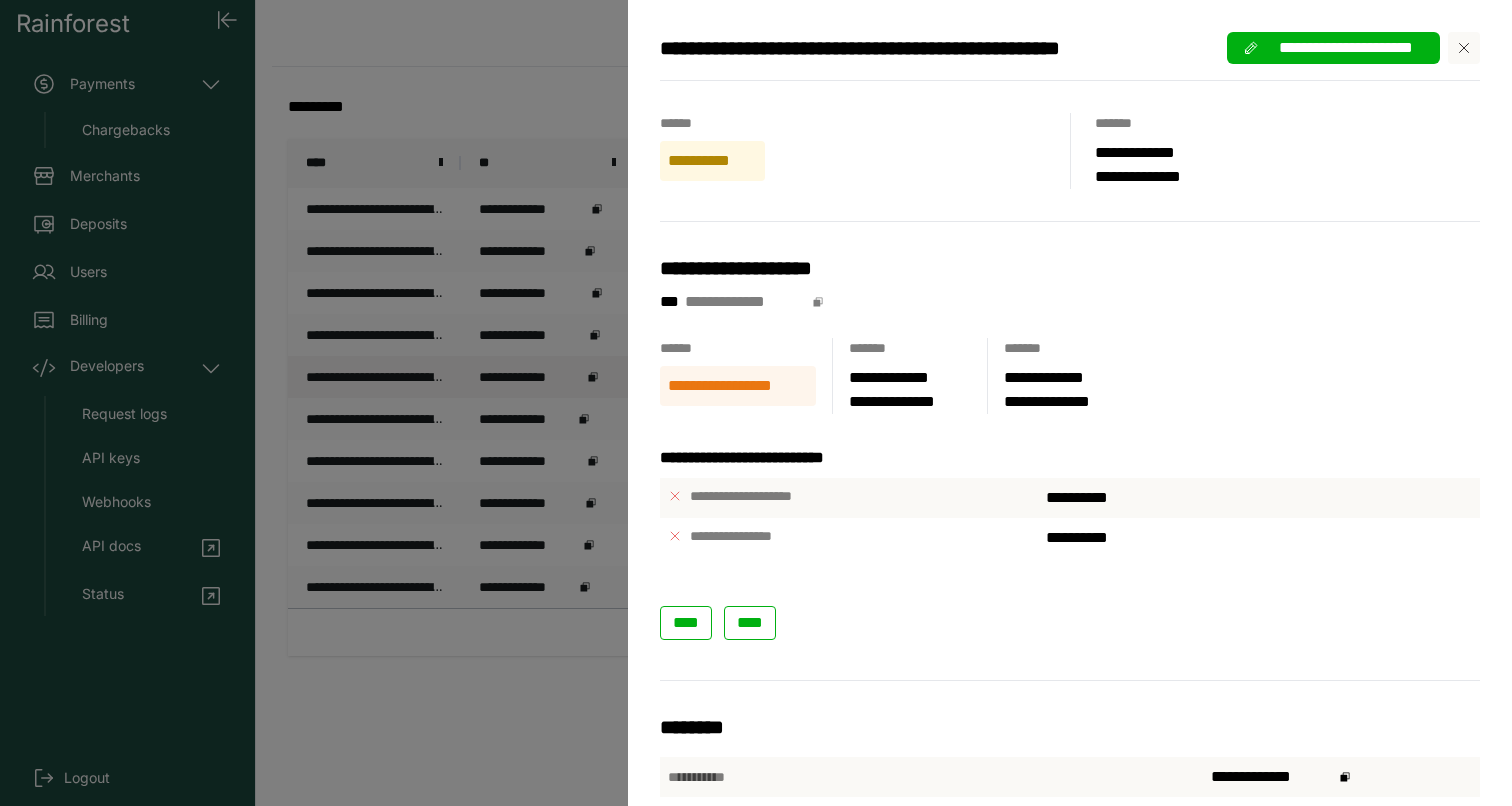 click on "[NAME] [NAME]" at bounding box center (756, 403) 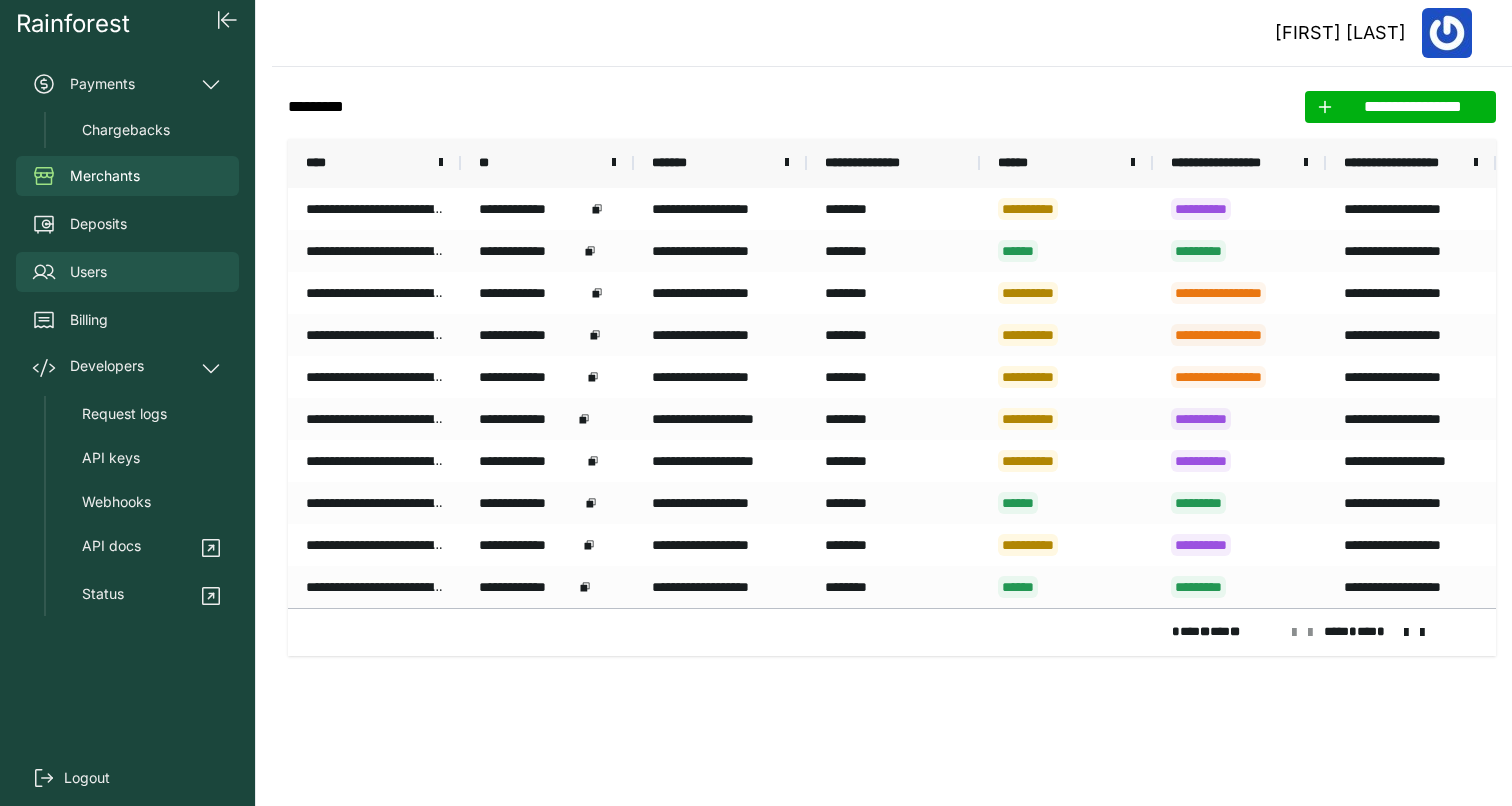click on "Users" at bounding box center [127, 272] 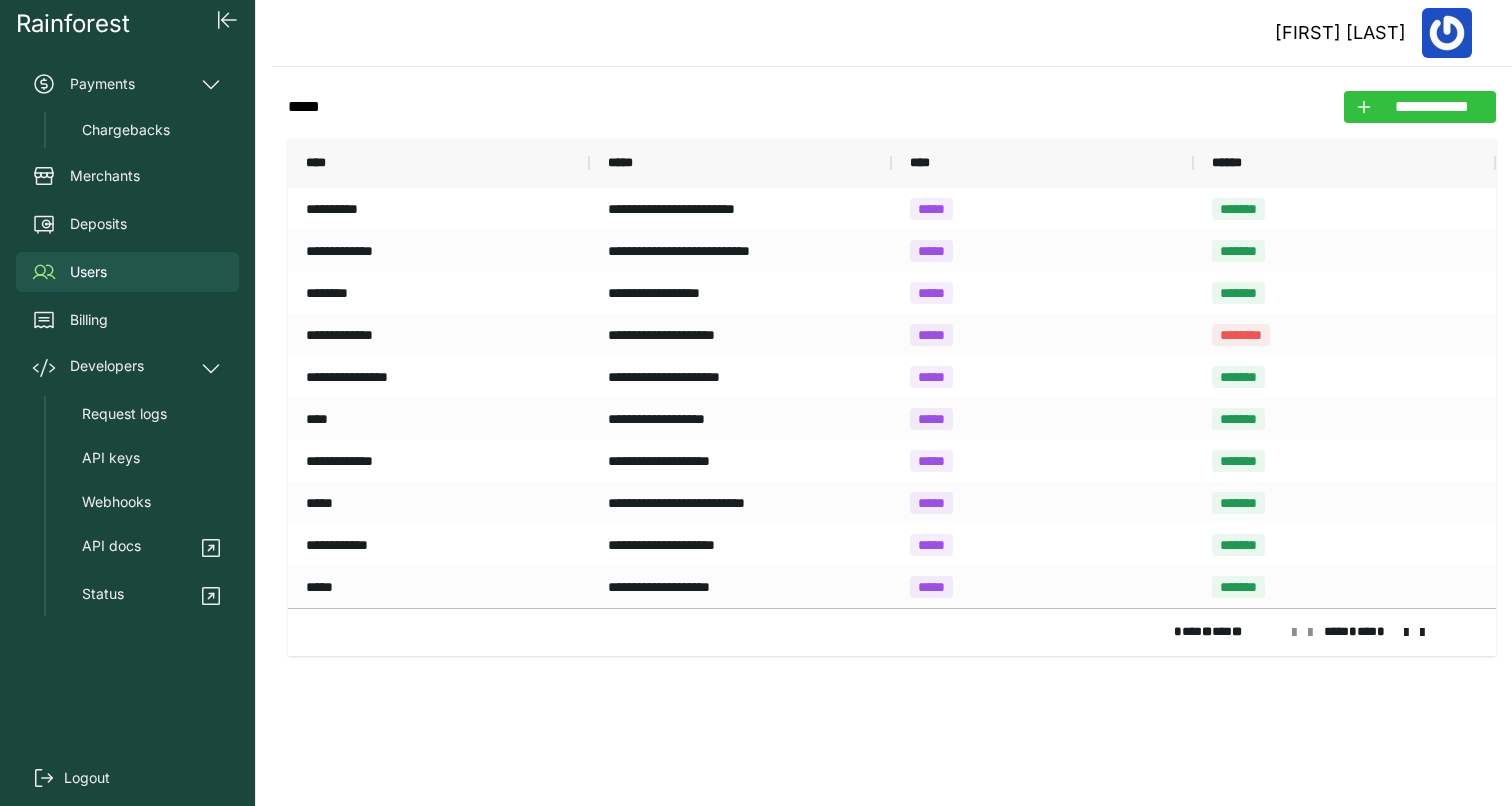 click on "**********" 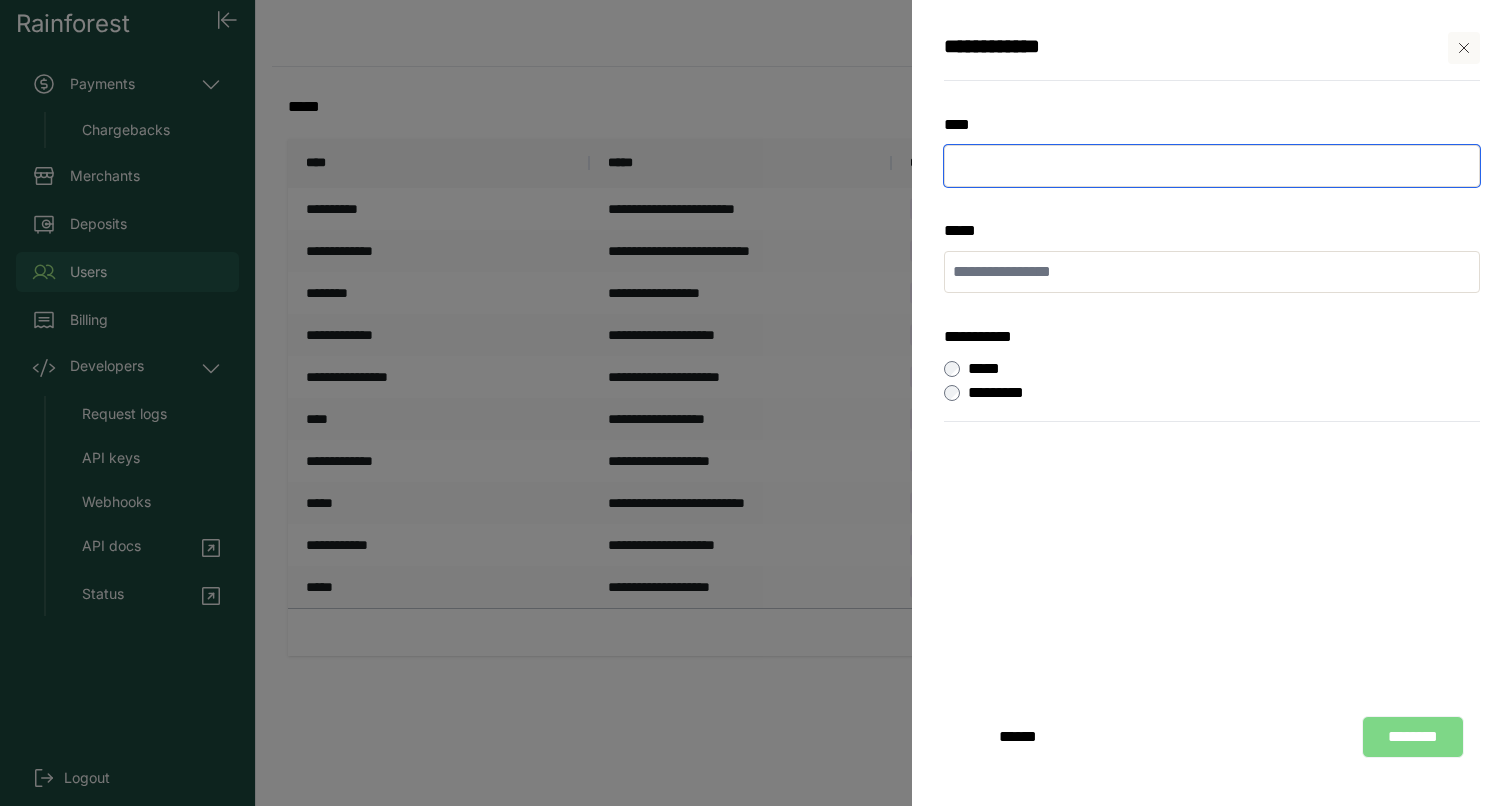 click at bounding box center (1212, 166) 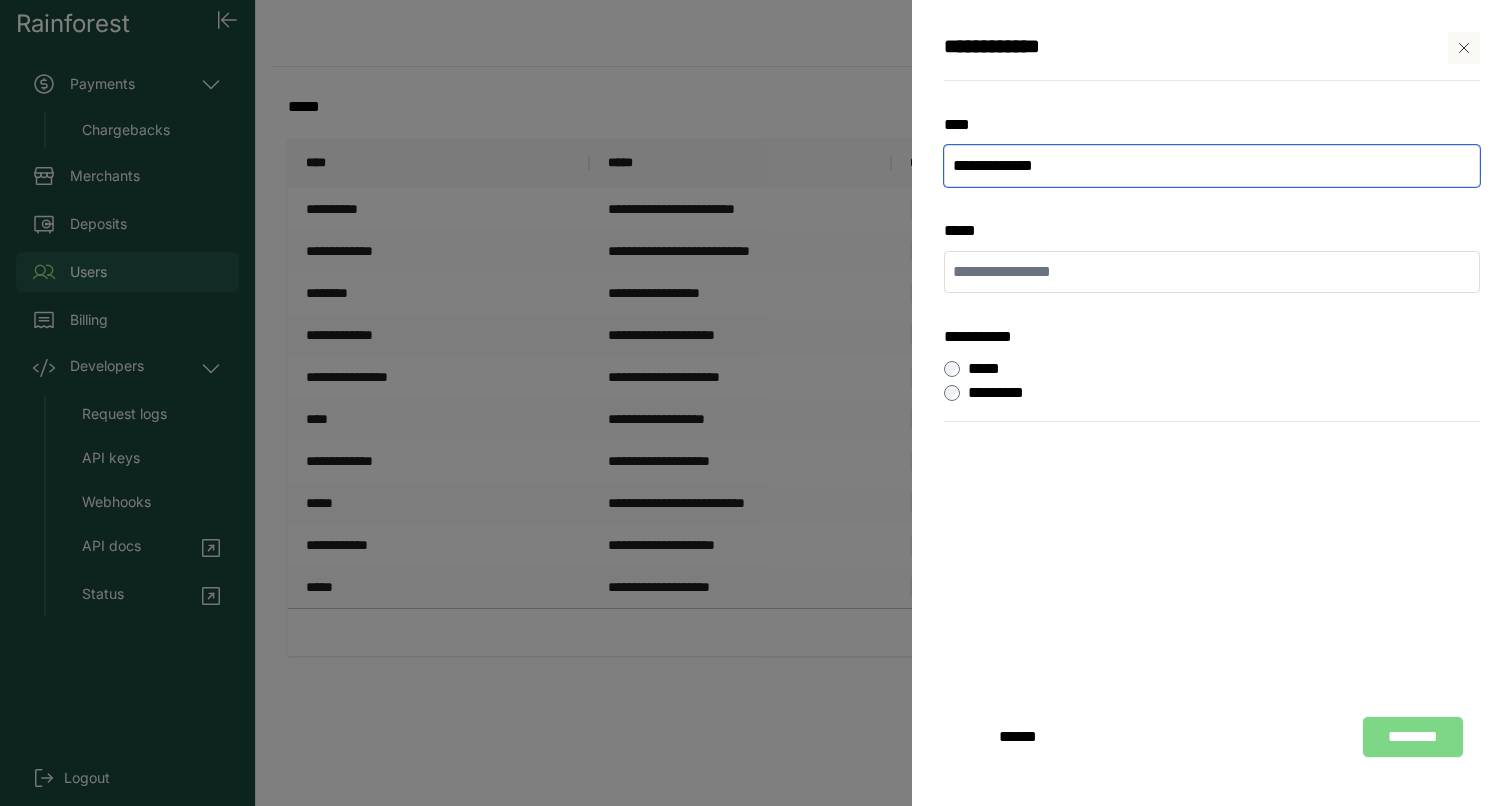 type on "**********" 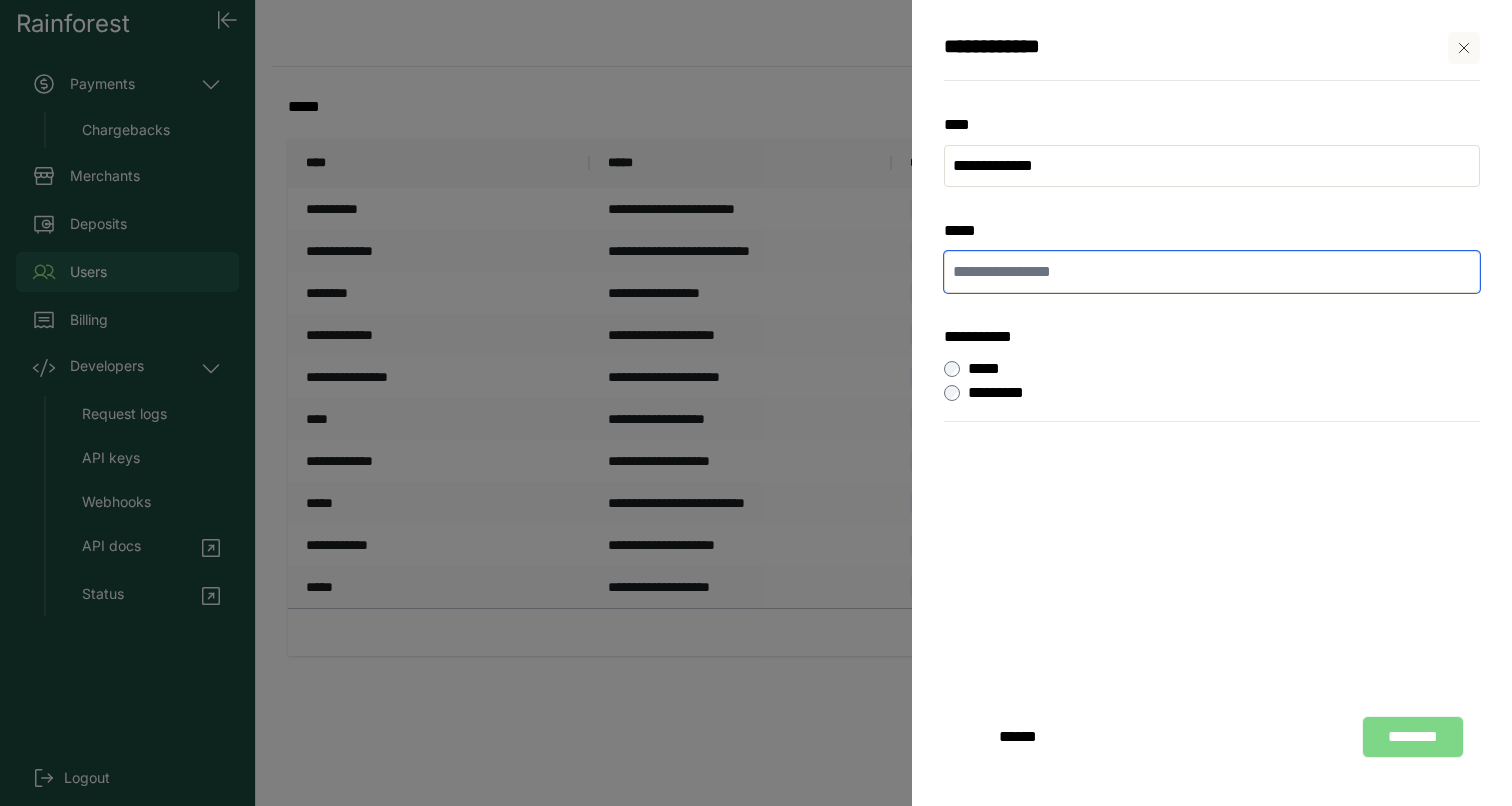 click at bounding box center [1212, 272] 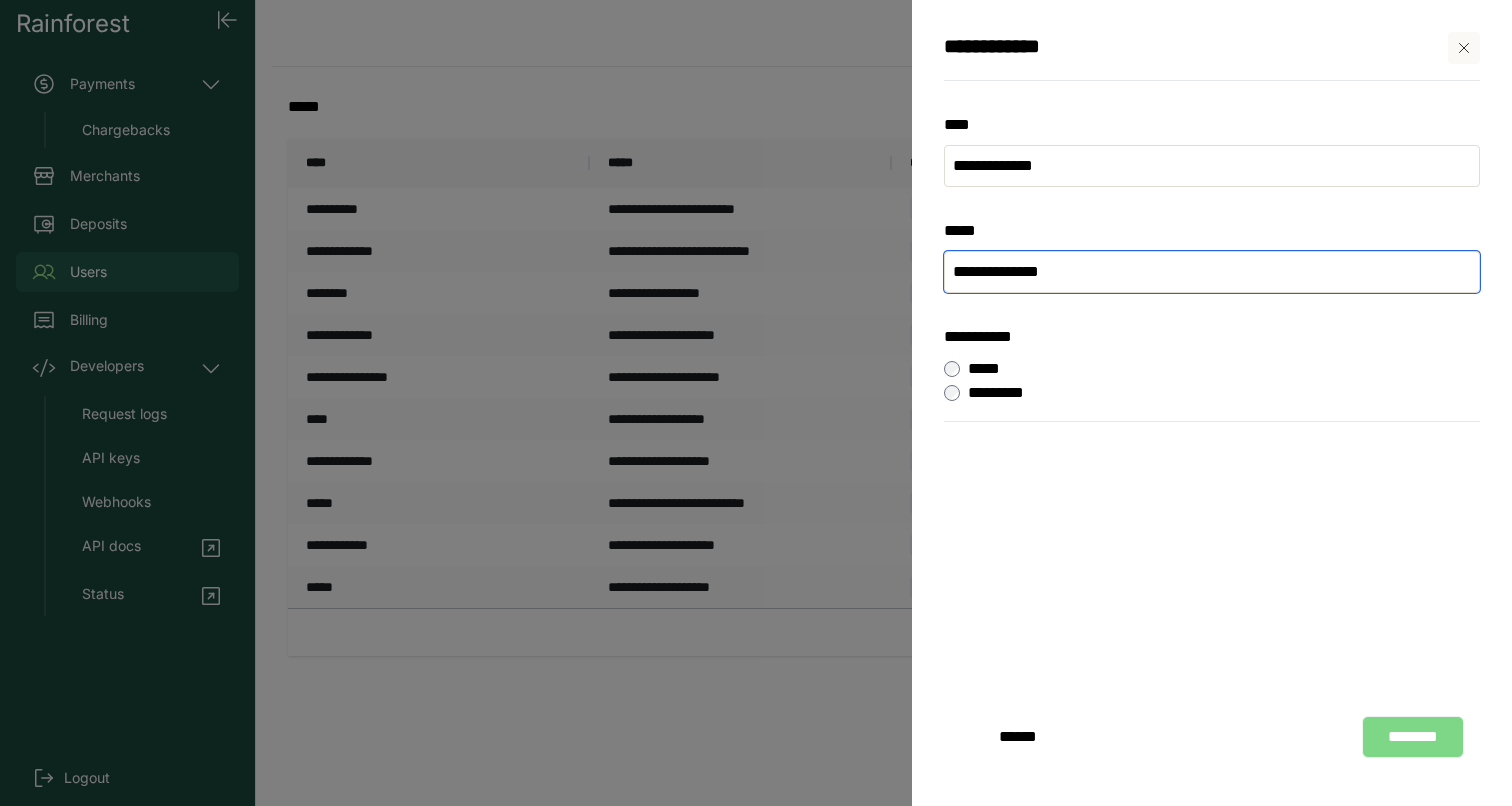 click on "**********" at bounding box center (1212, 272) 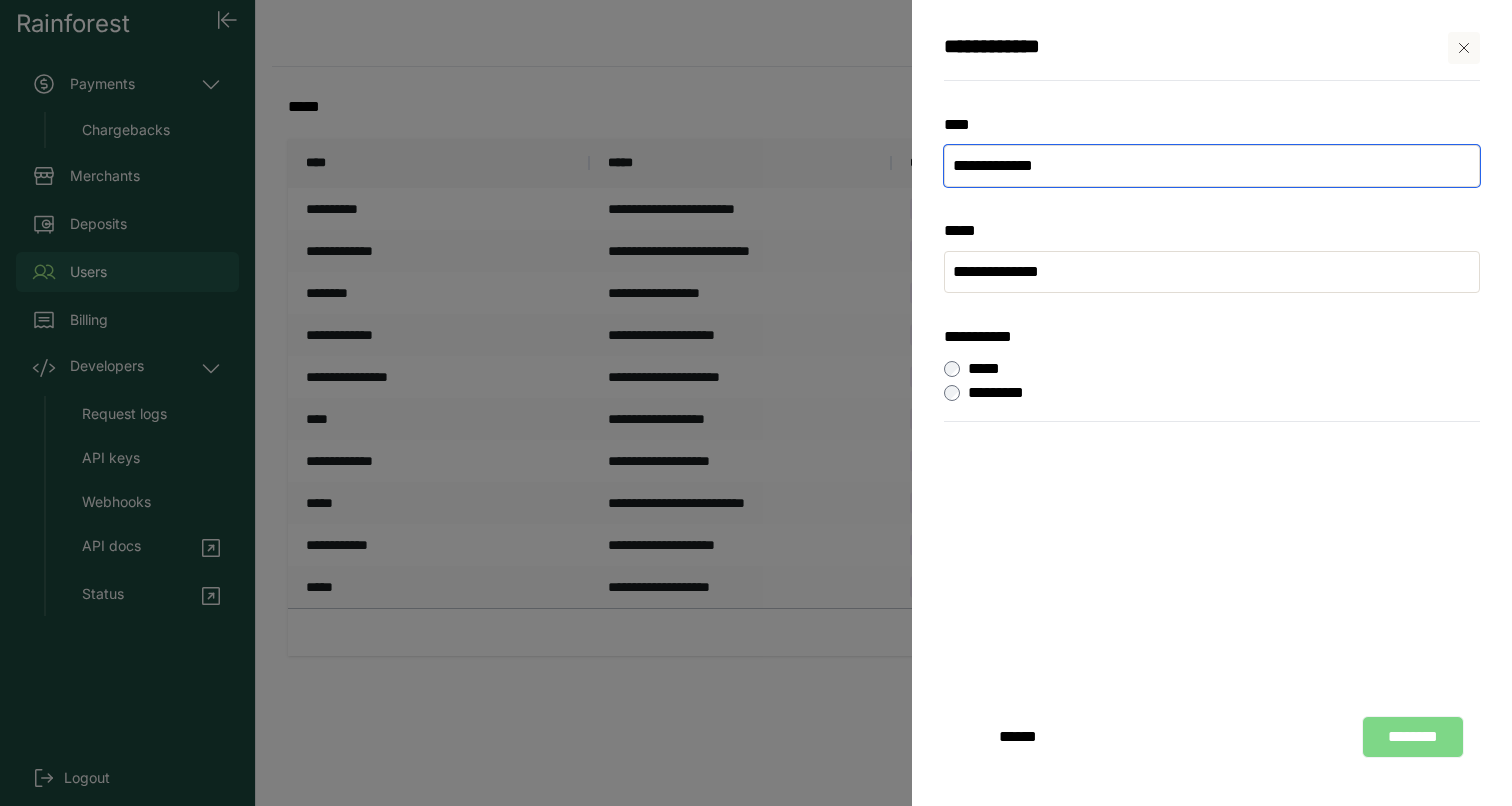 click on "**********" at bounding box center (1212, 166) 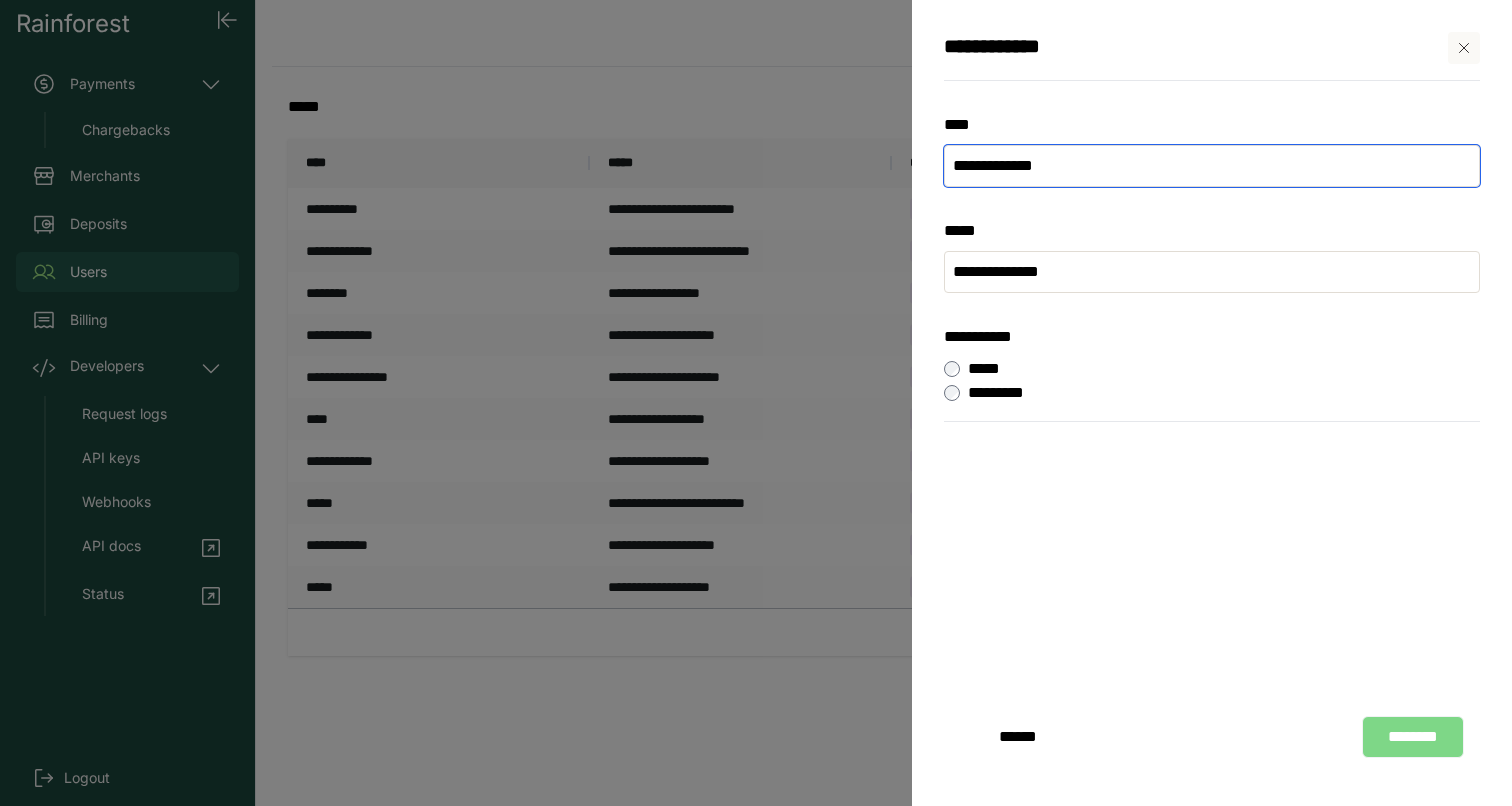 type on "**********" 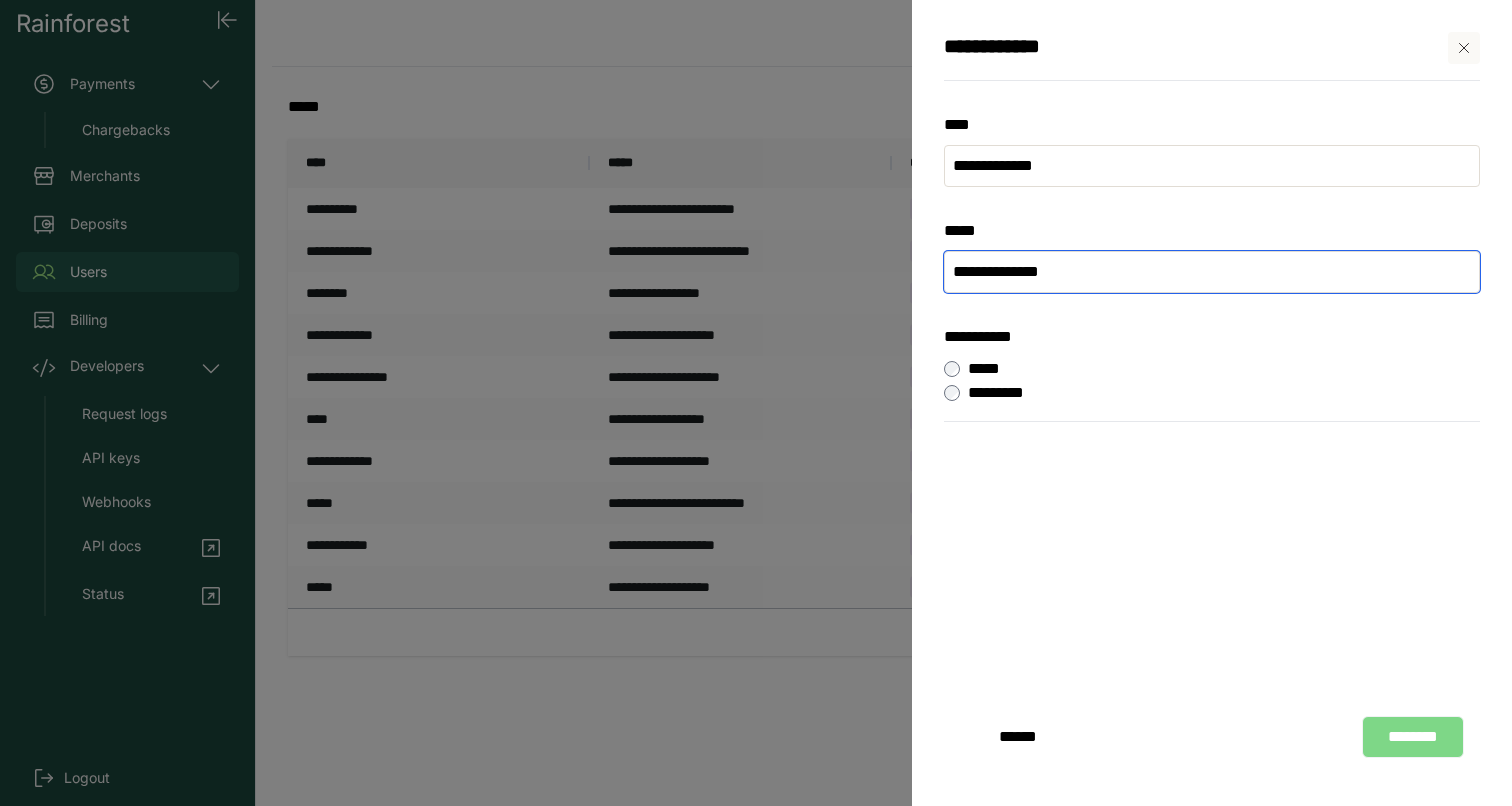 click on "**********" at bounding box center (1212, 272) 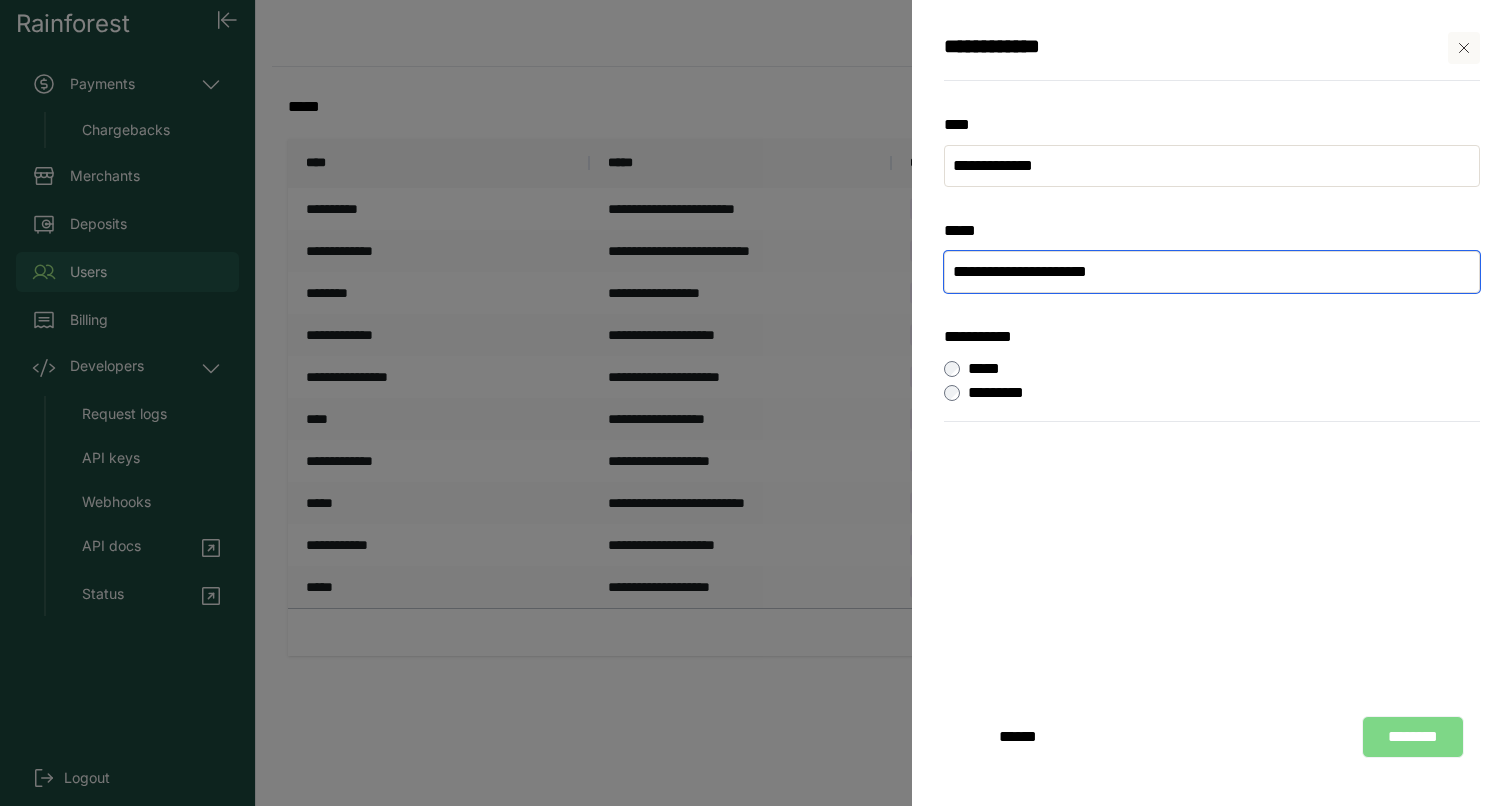 type on "**********" 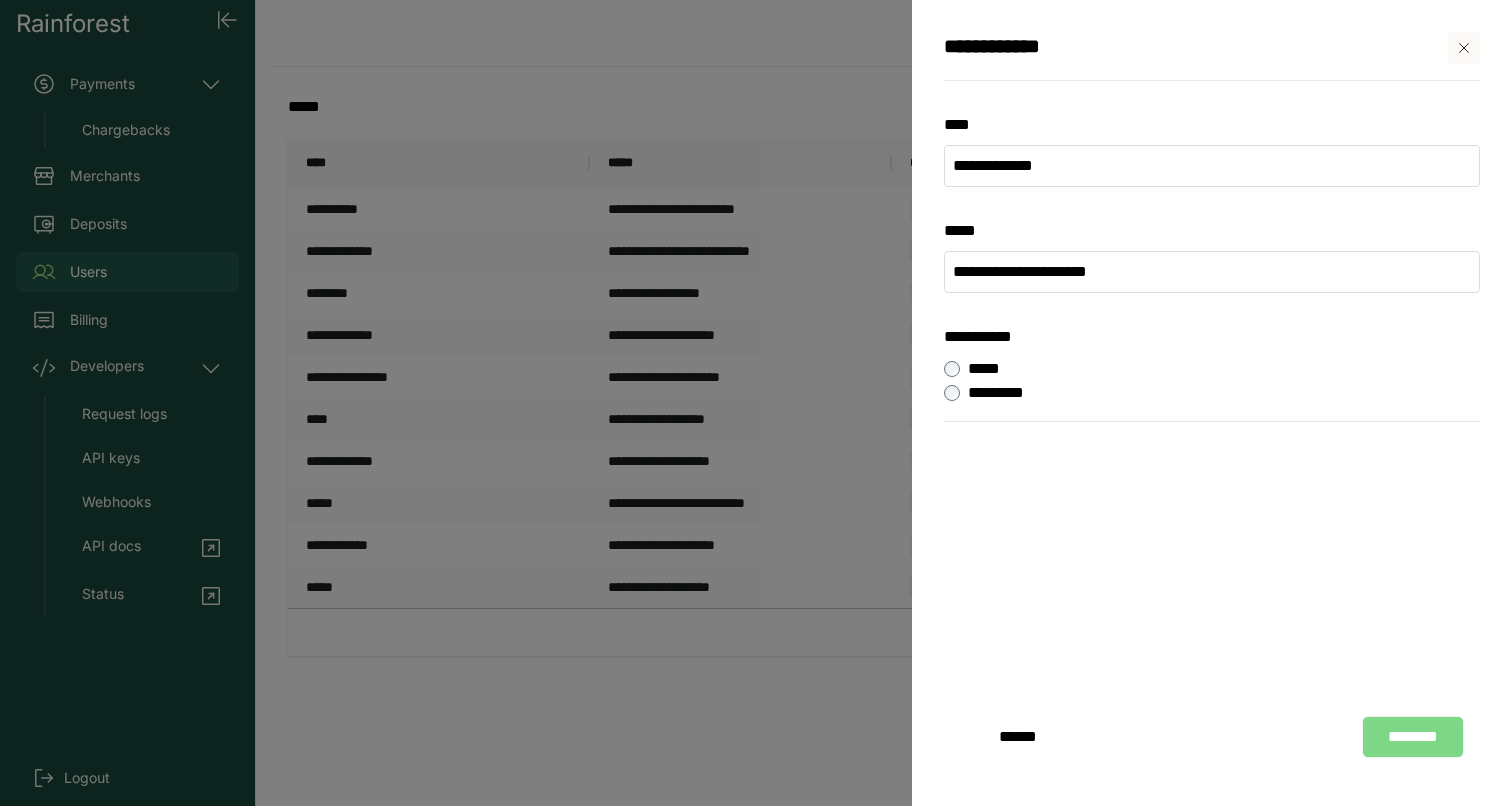 click on "********" at bounding box center [1413, 737] 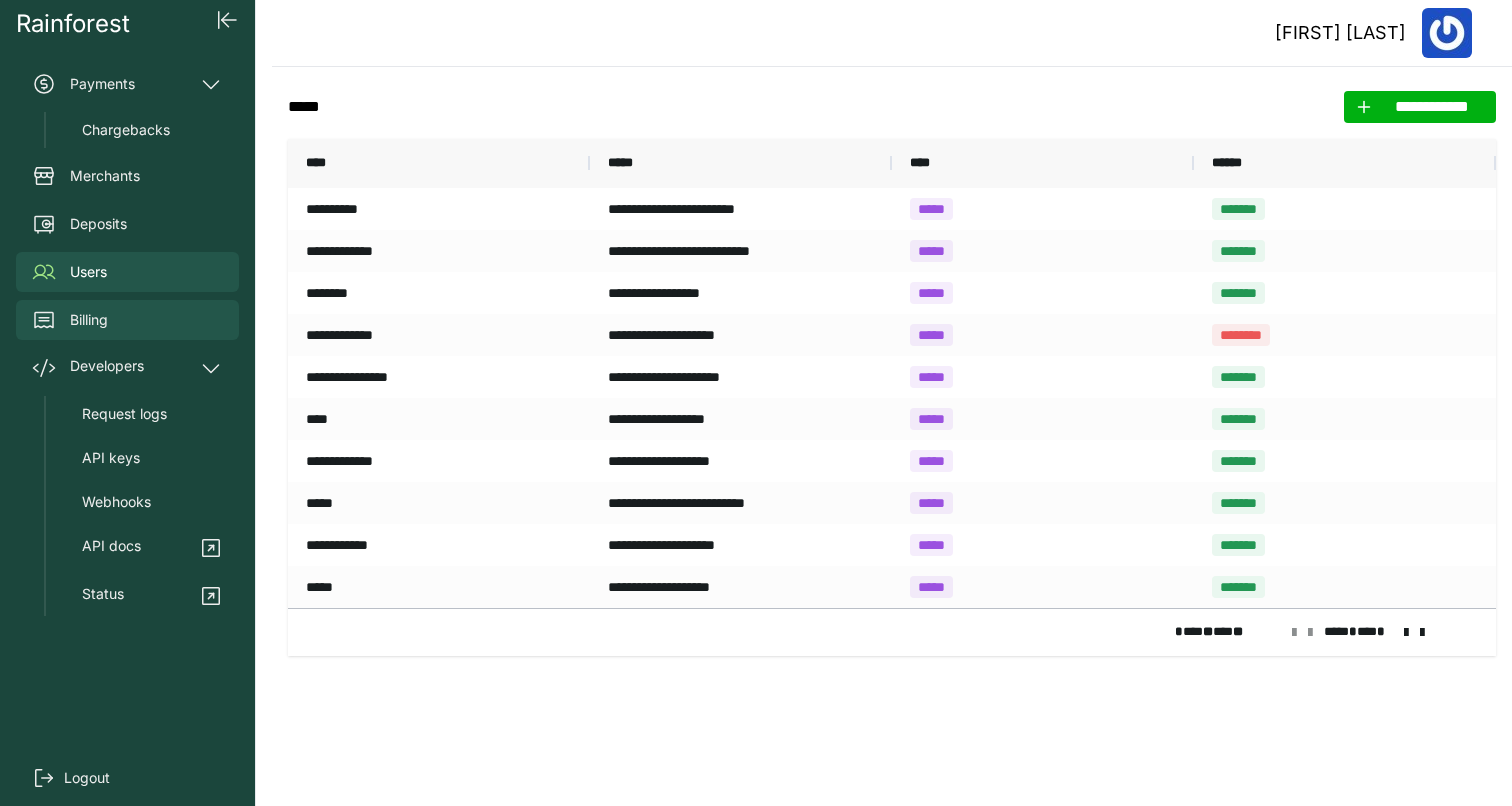 click on "Billing" at bounding box center [127, 320] 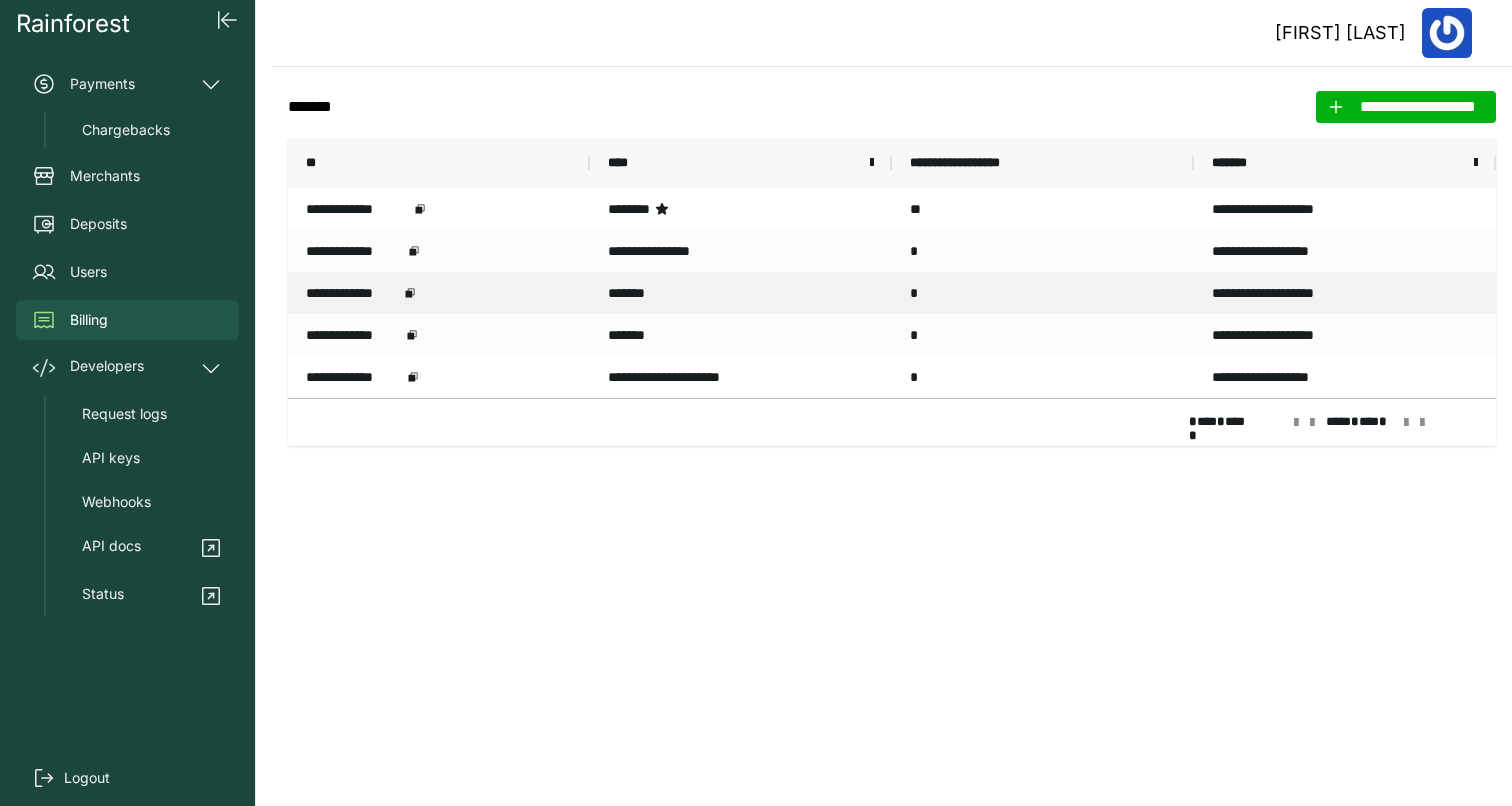 click on "*******" at bounding box center (741, 293) 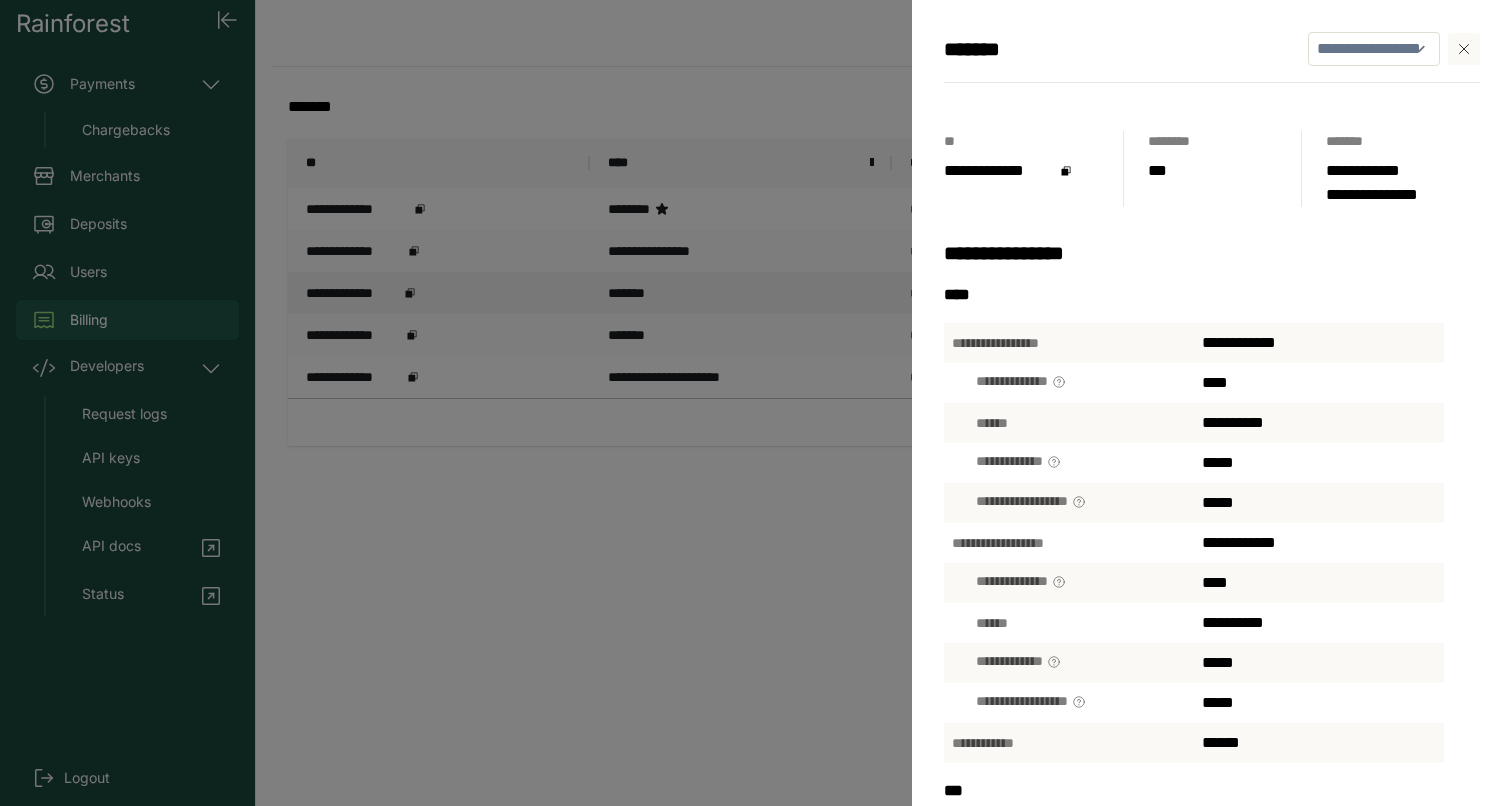 click 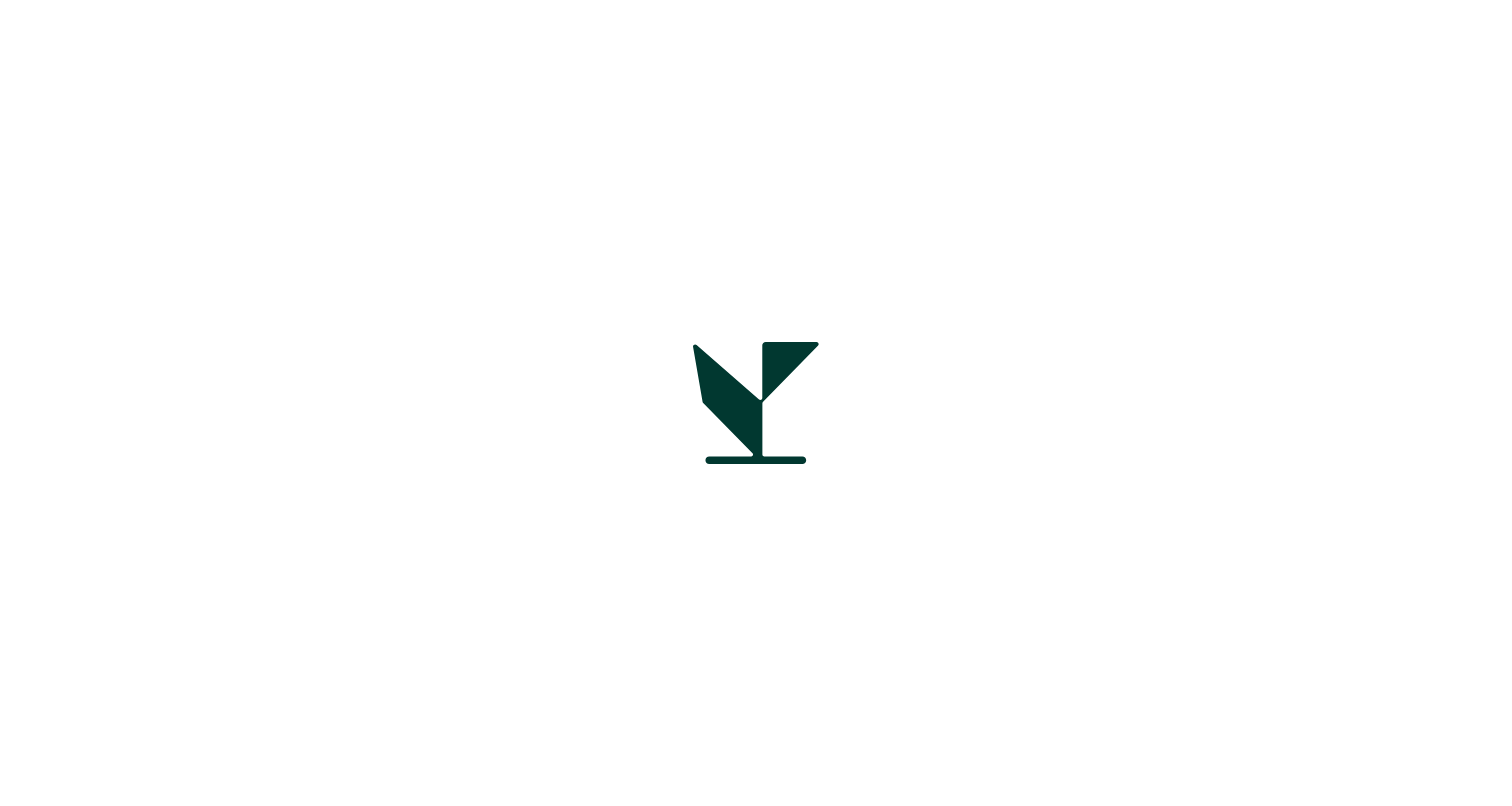 scroll, scrollTop: 0, scrollLeft: 0, axis: both 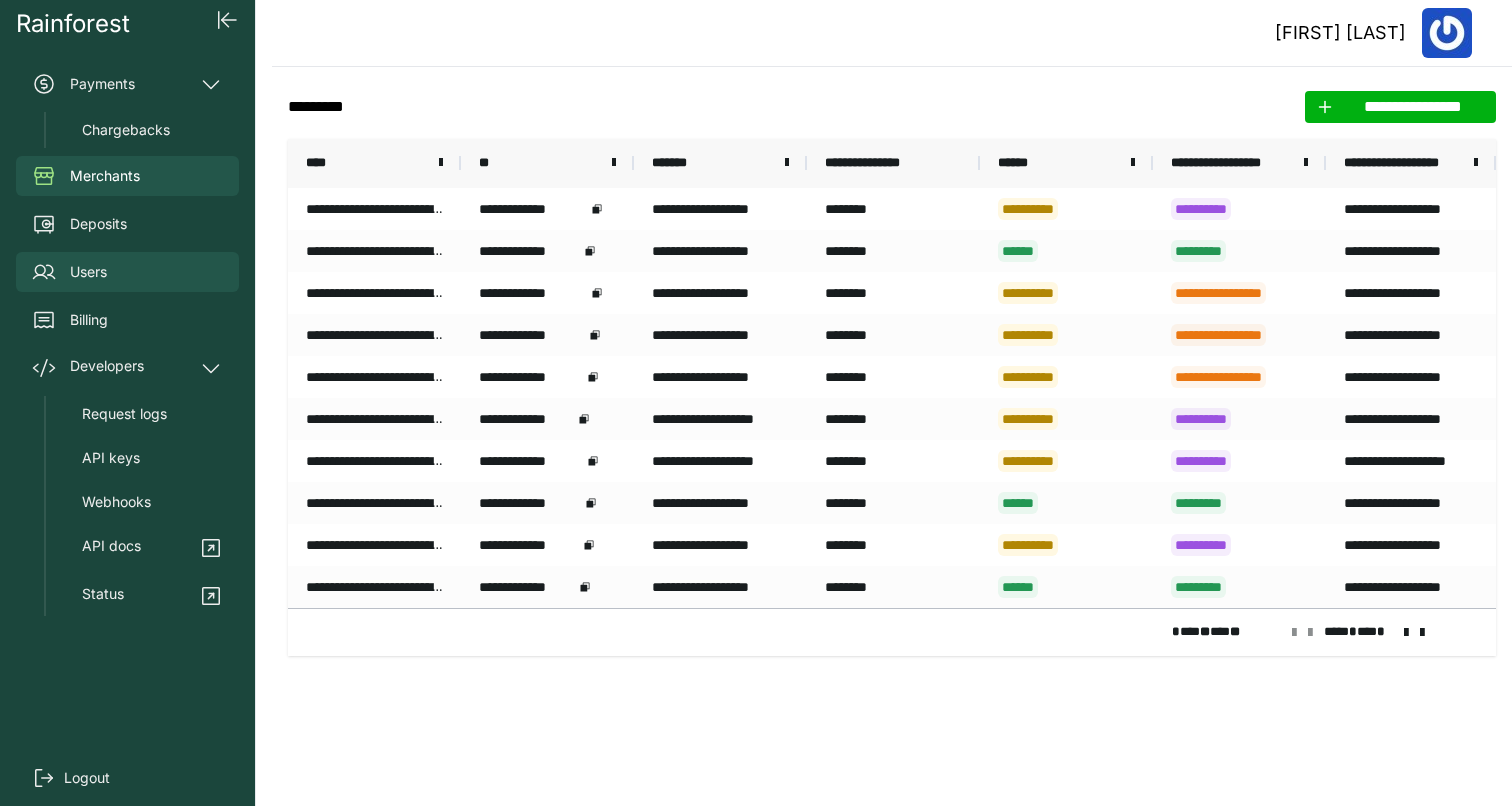 click on "Users" at bounding box center [127, 272] 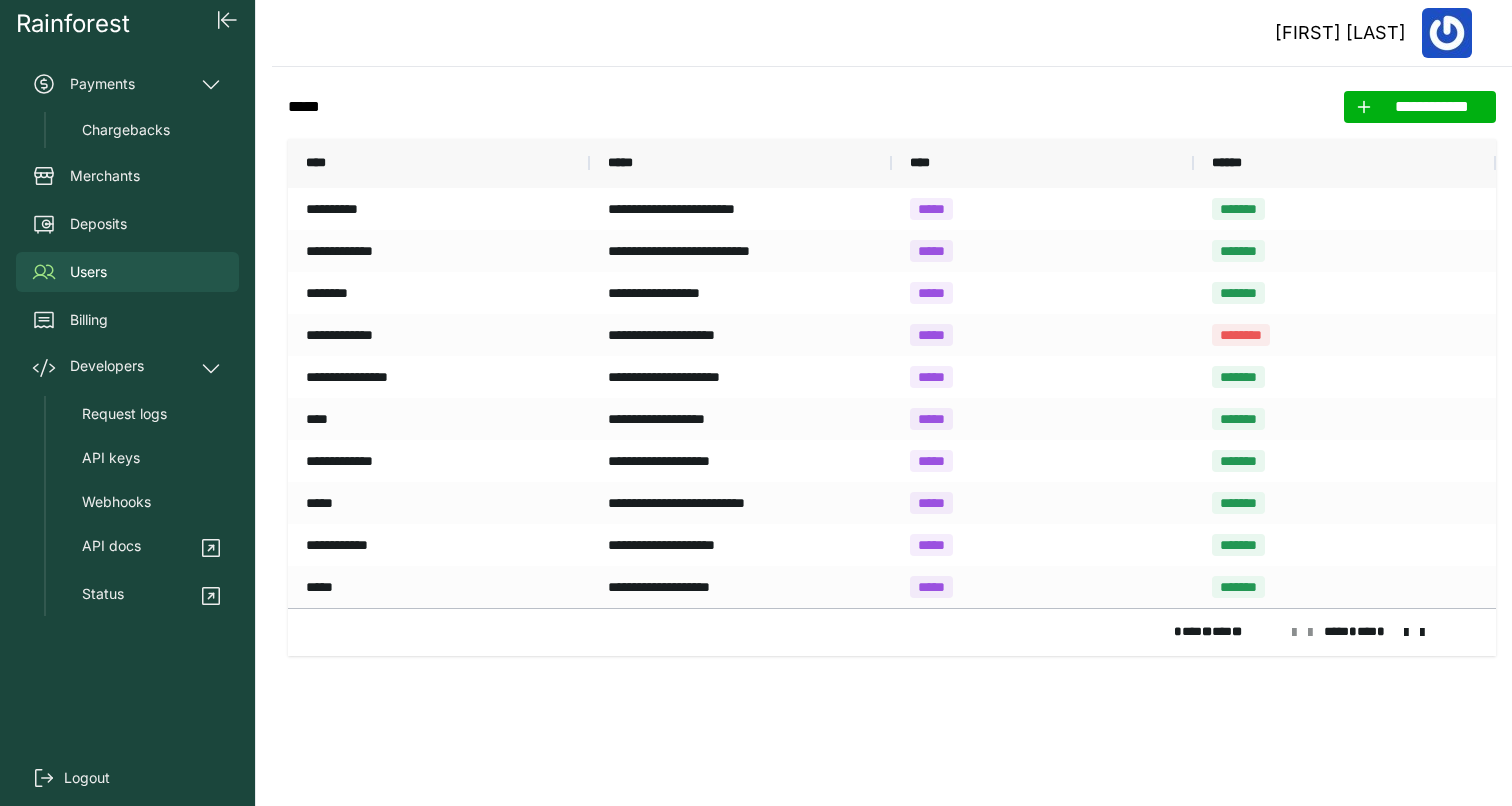 click at bounding box center (1406, 633) 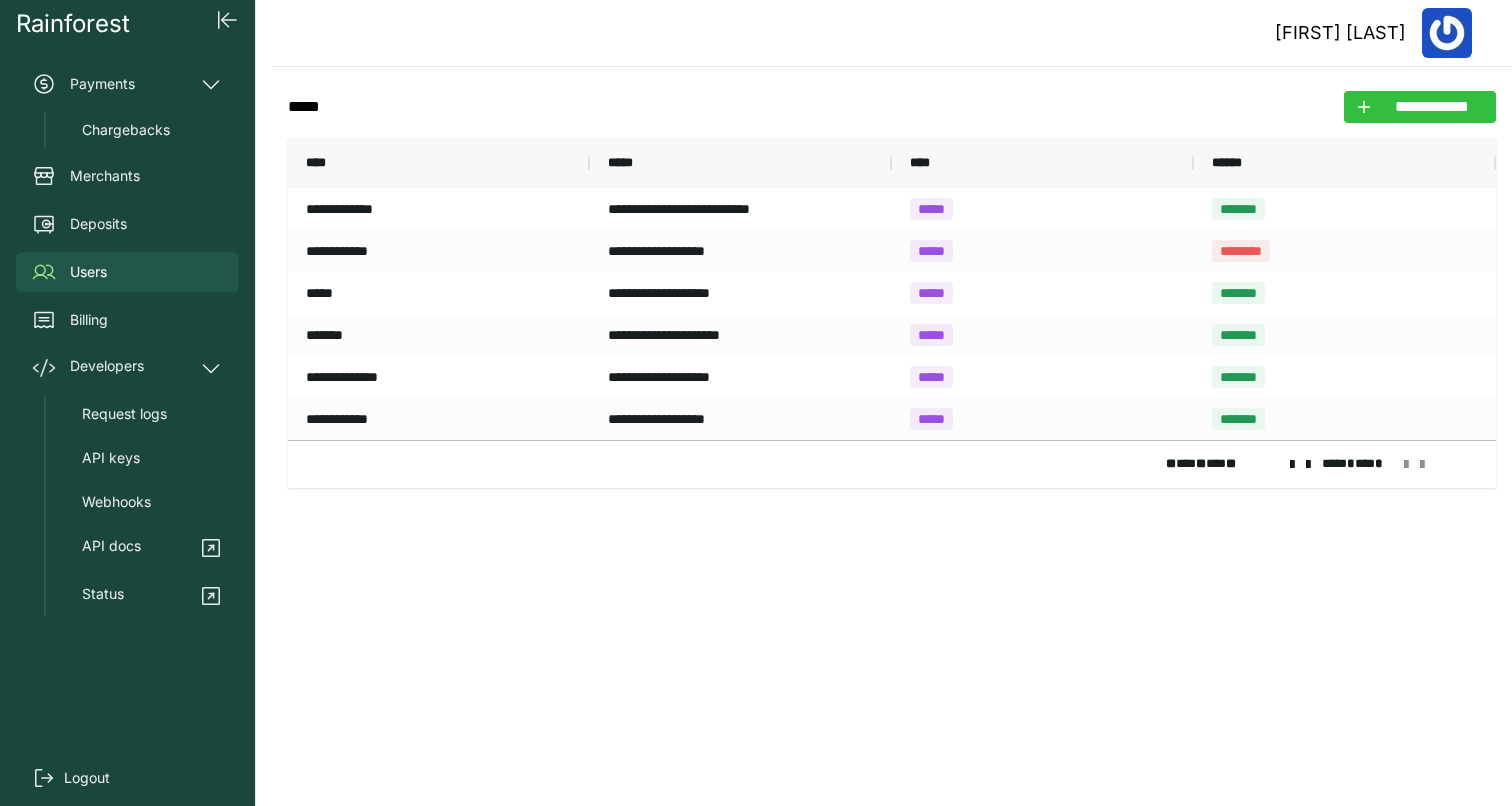 click on "**********" 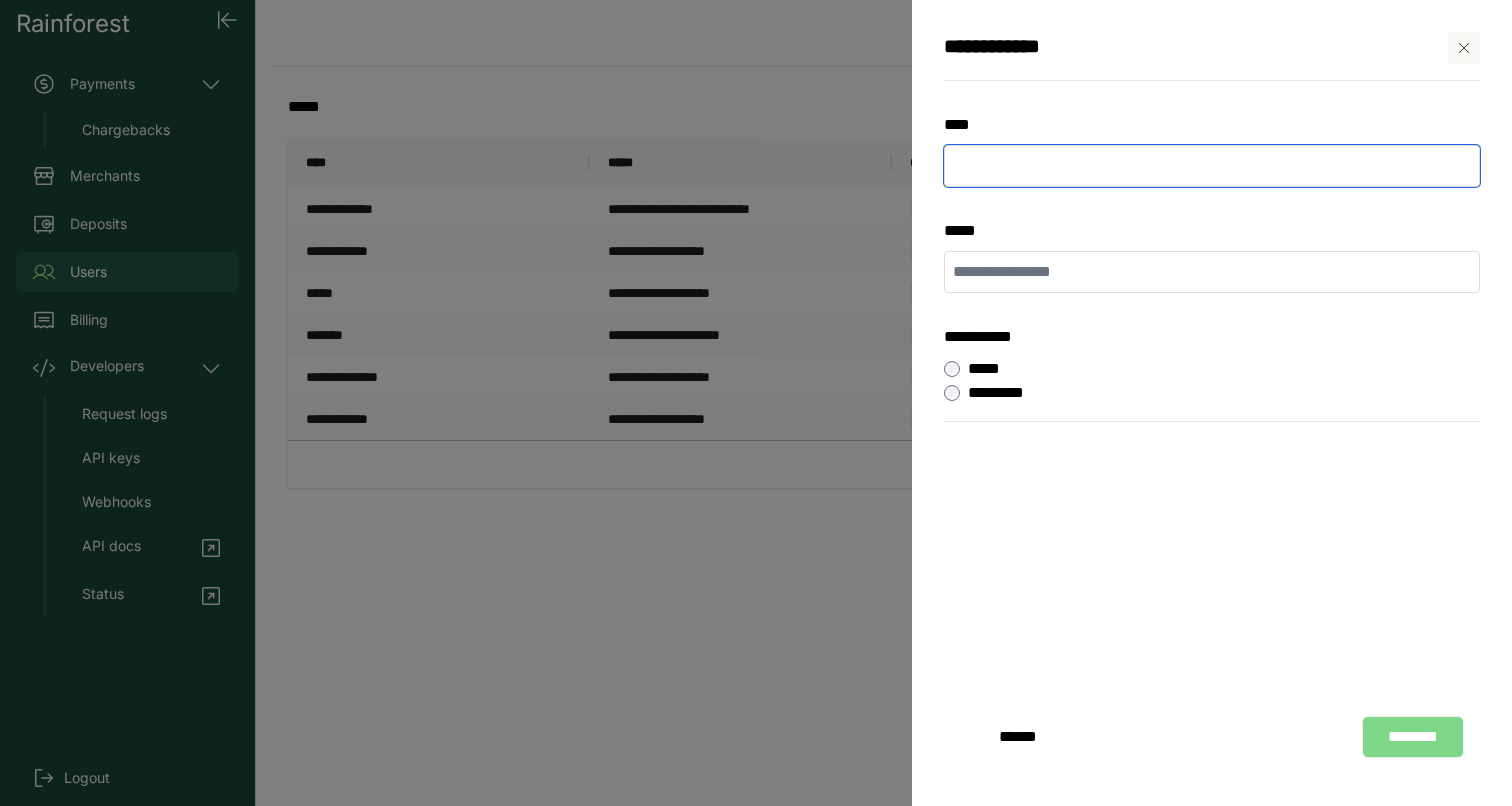click at bounding box center [1212, 166] 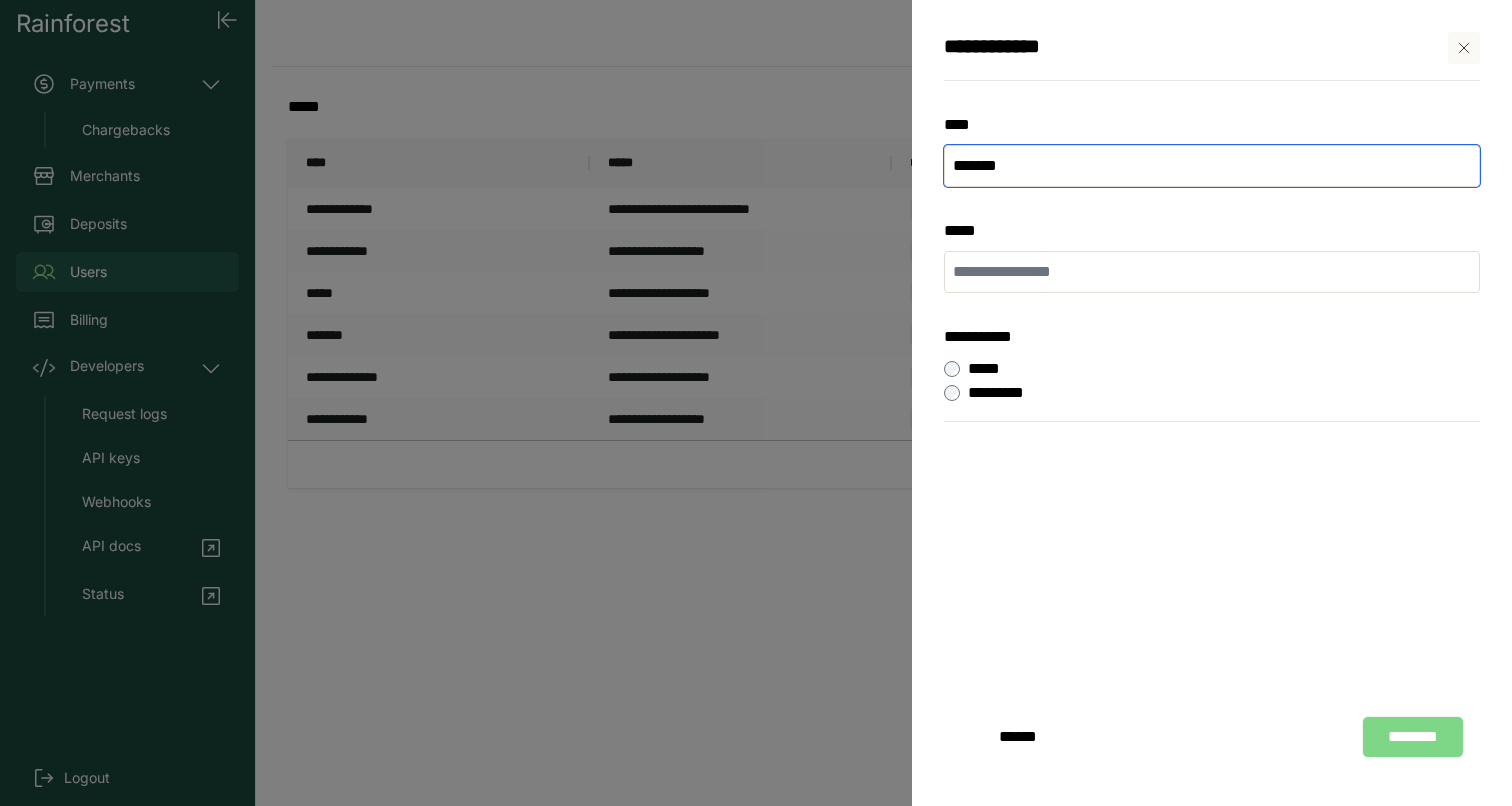 type on "********" 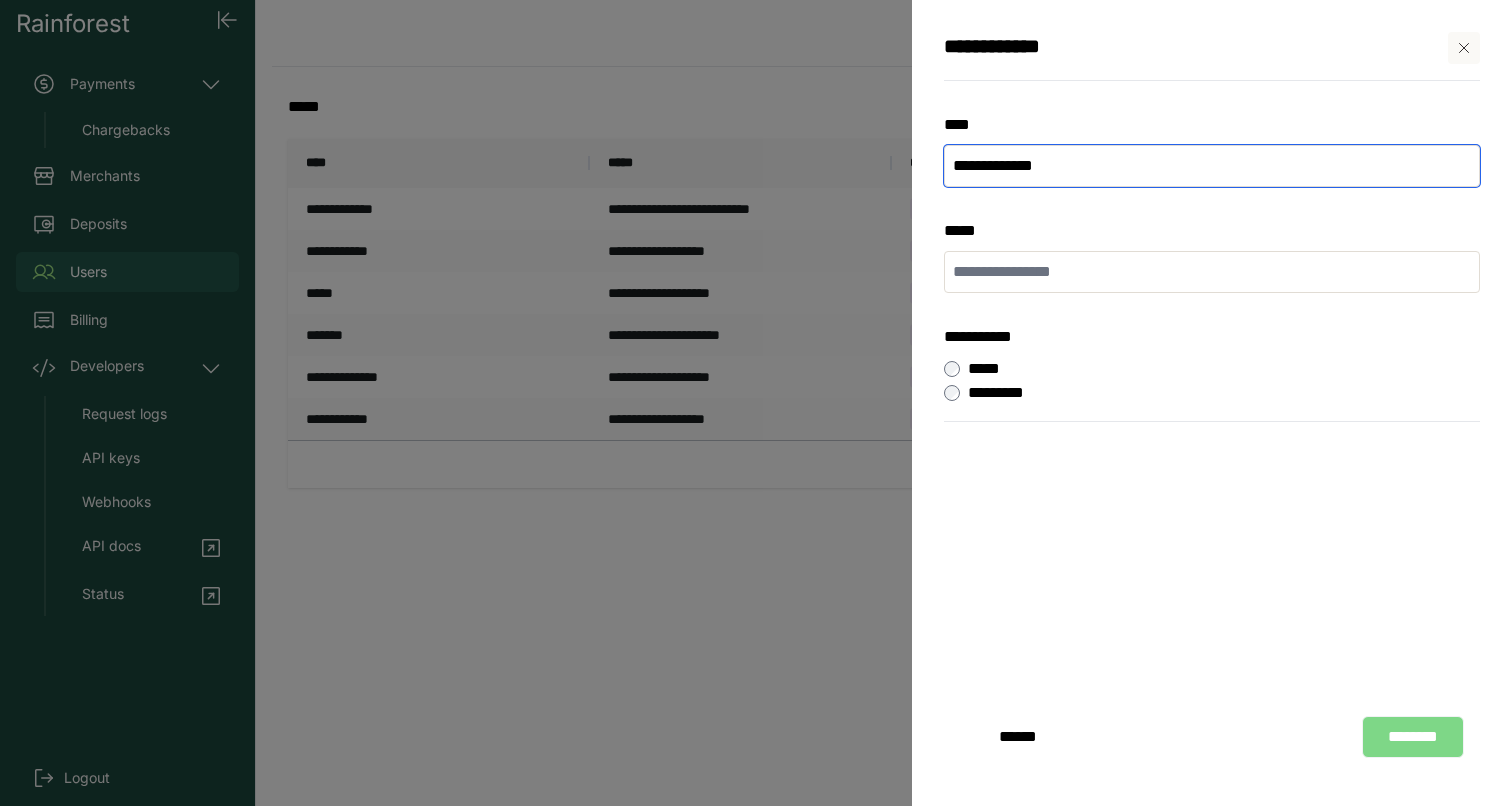 type on "**********" 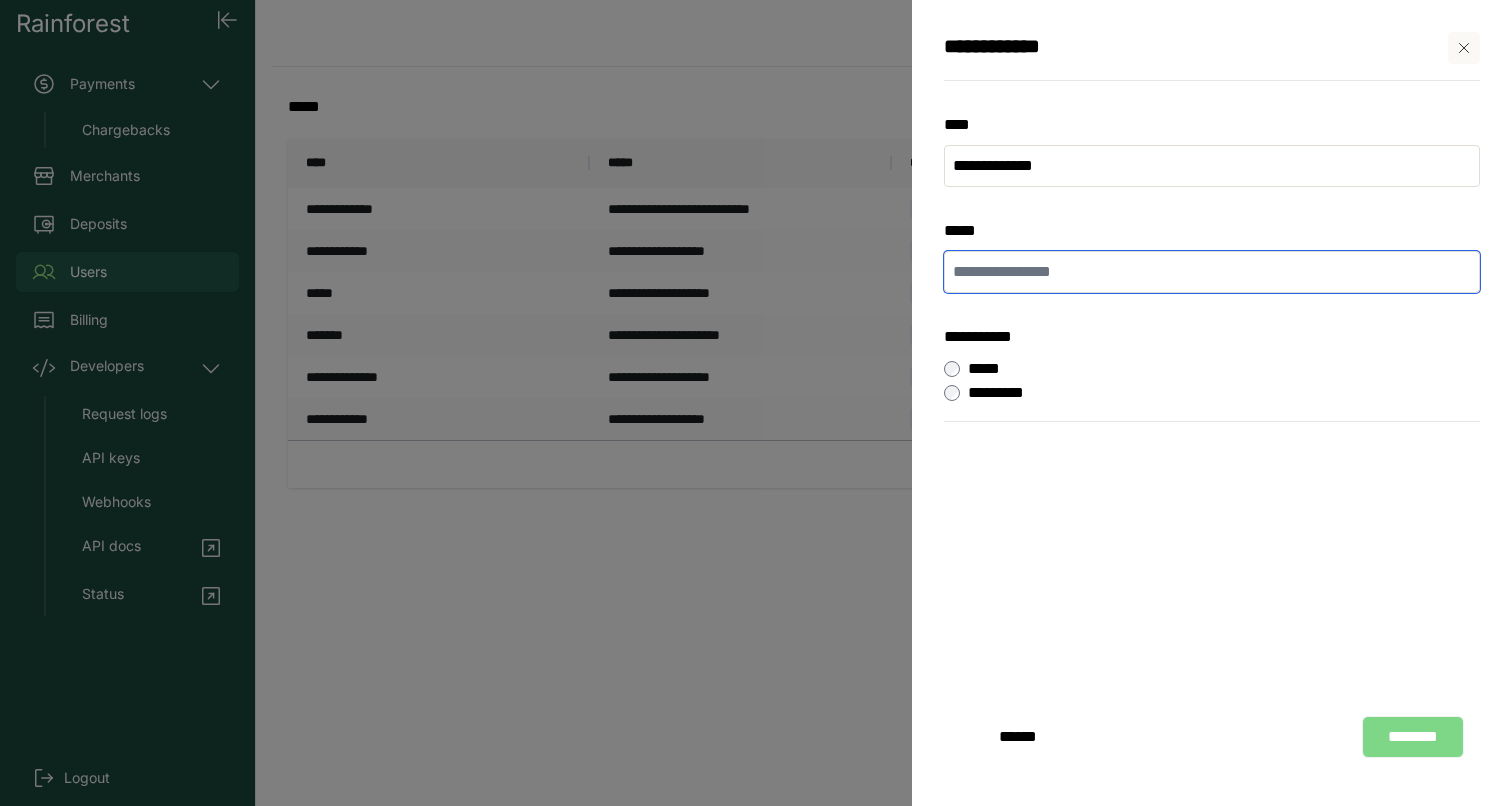 click at bounding box center (1212, 272) 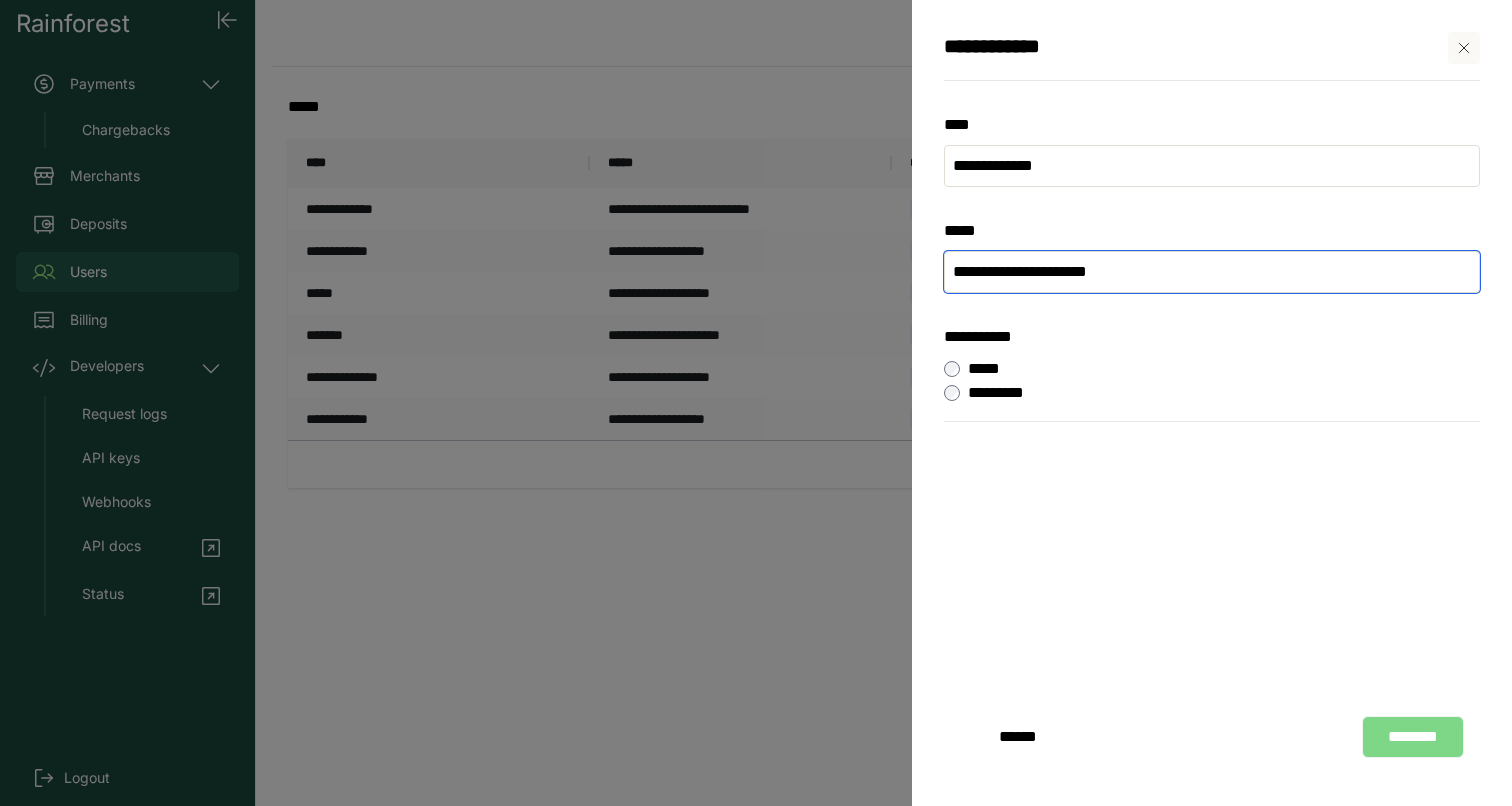click on "**********" at bounding box center (1212, 272) 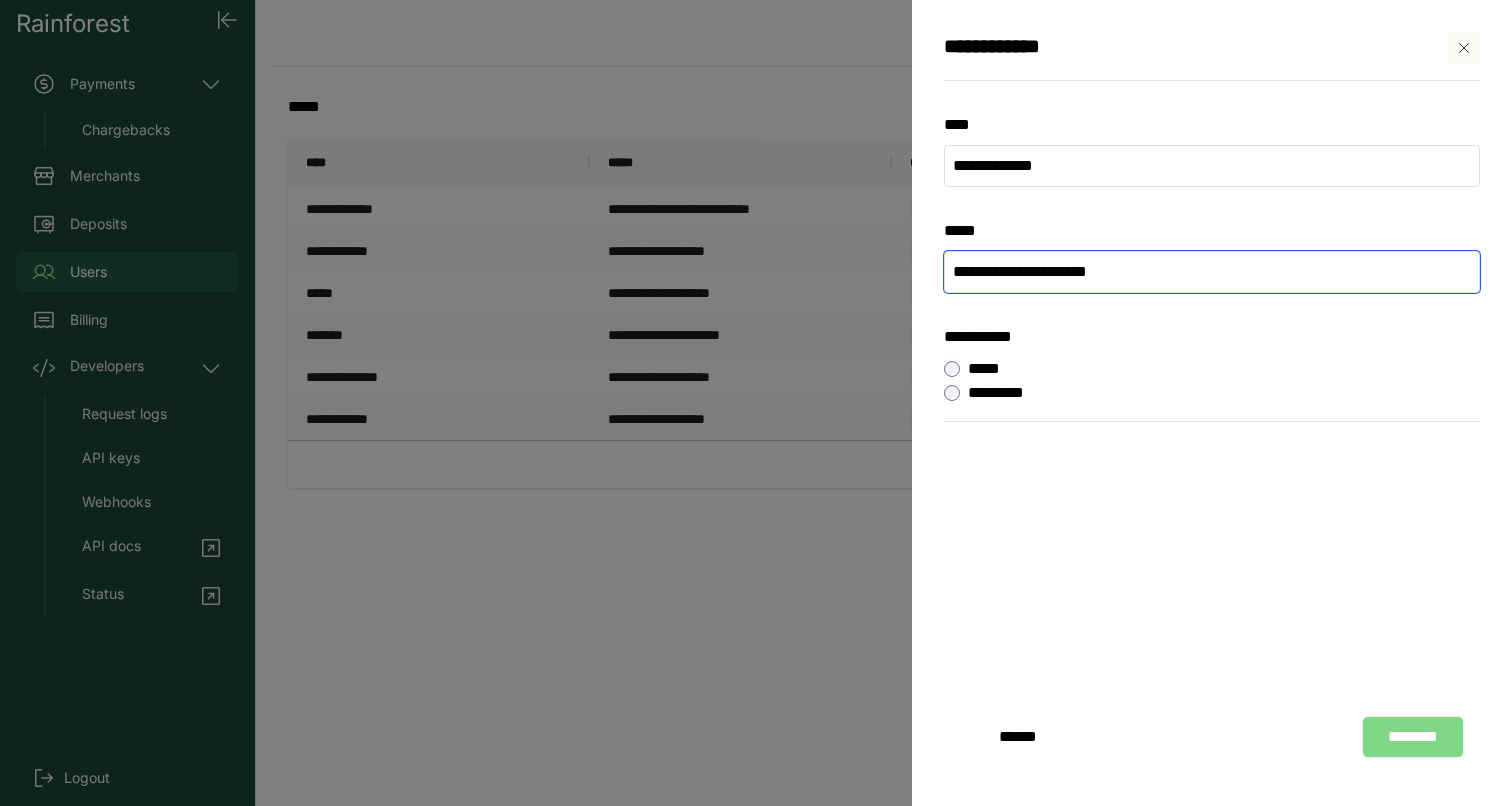 type on "**********" 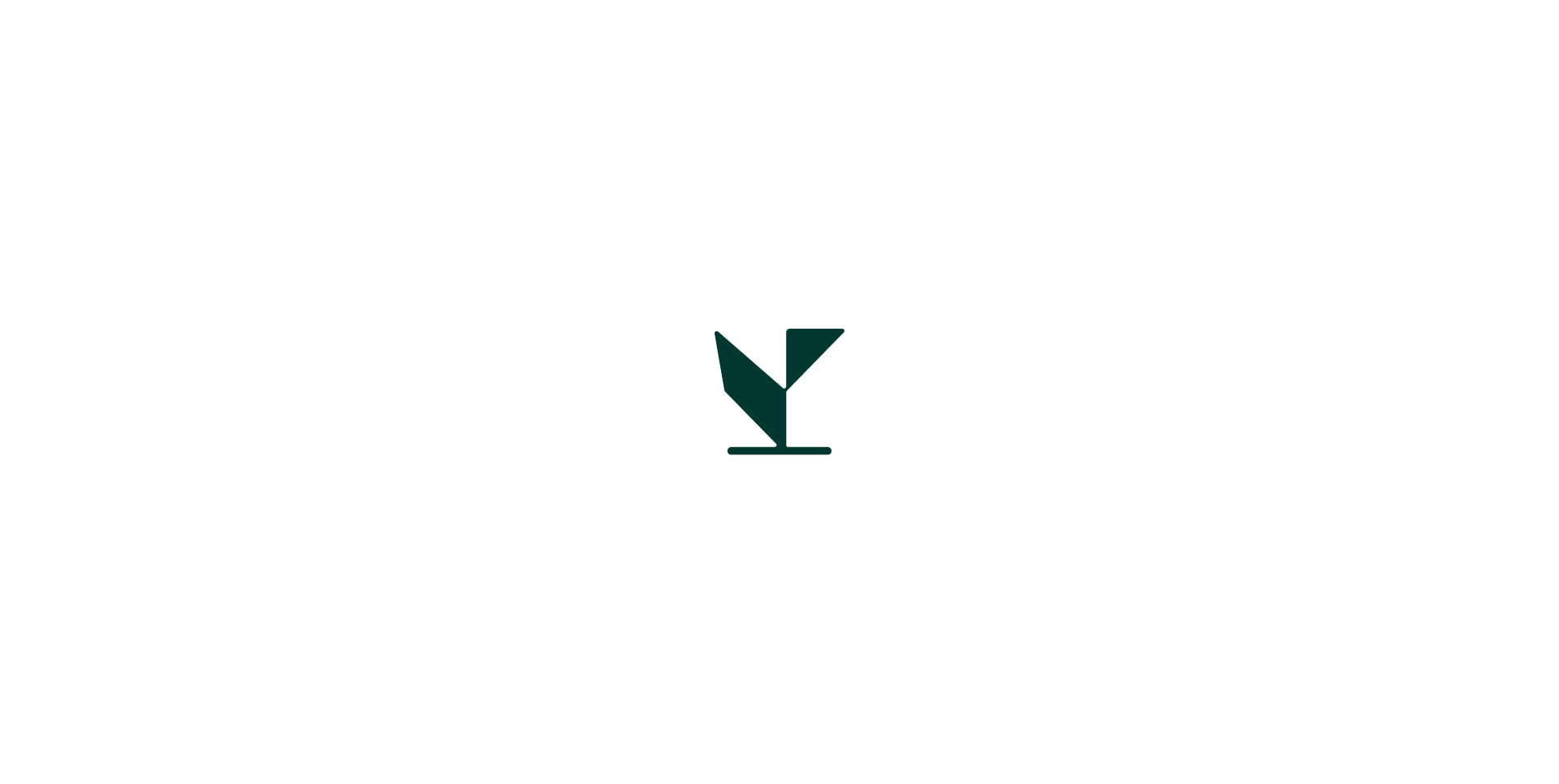 scroll, scrollTop: 0, scrollLeft: 0, axis: both 